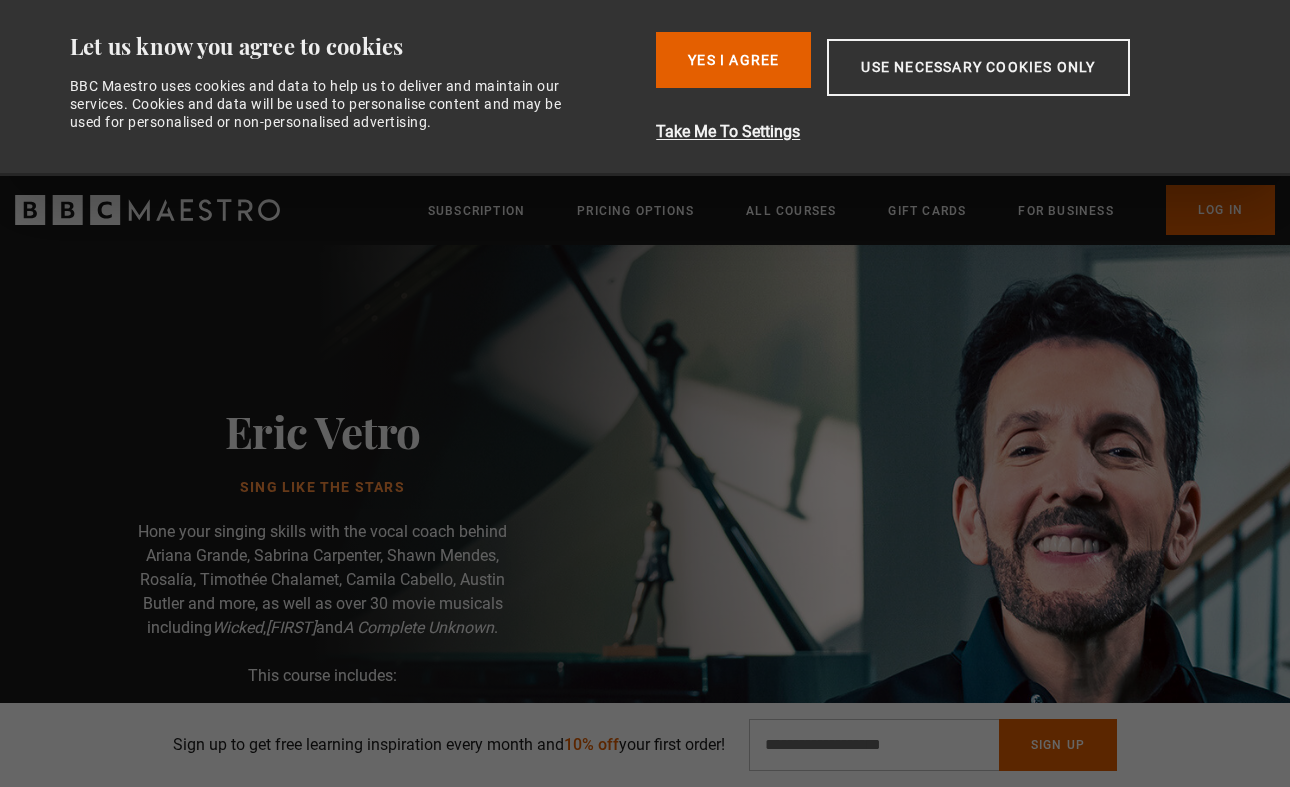 scroll, scrollTop: 3, scrollLeft: 0, axis: vertical 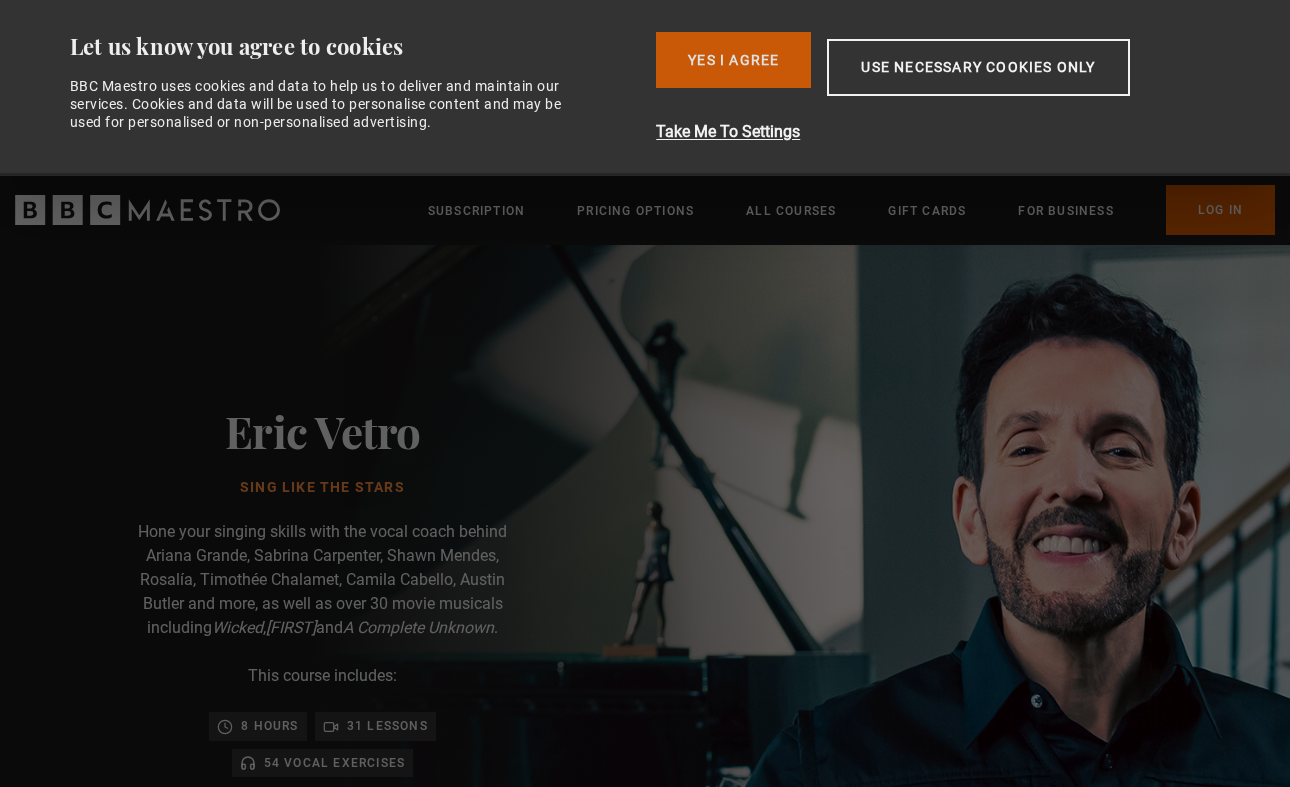 click on "Yes I Agree" at bounding box center [733, 60] 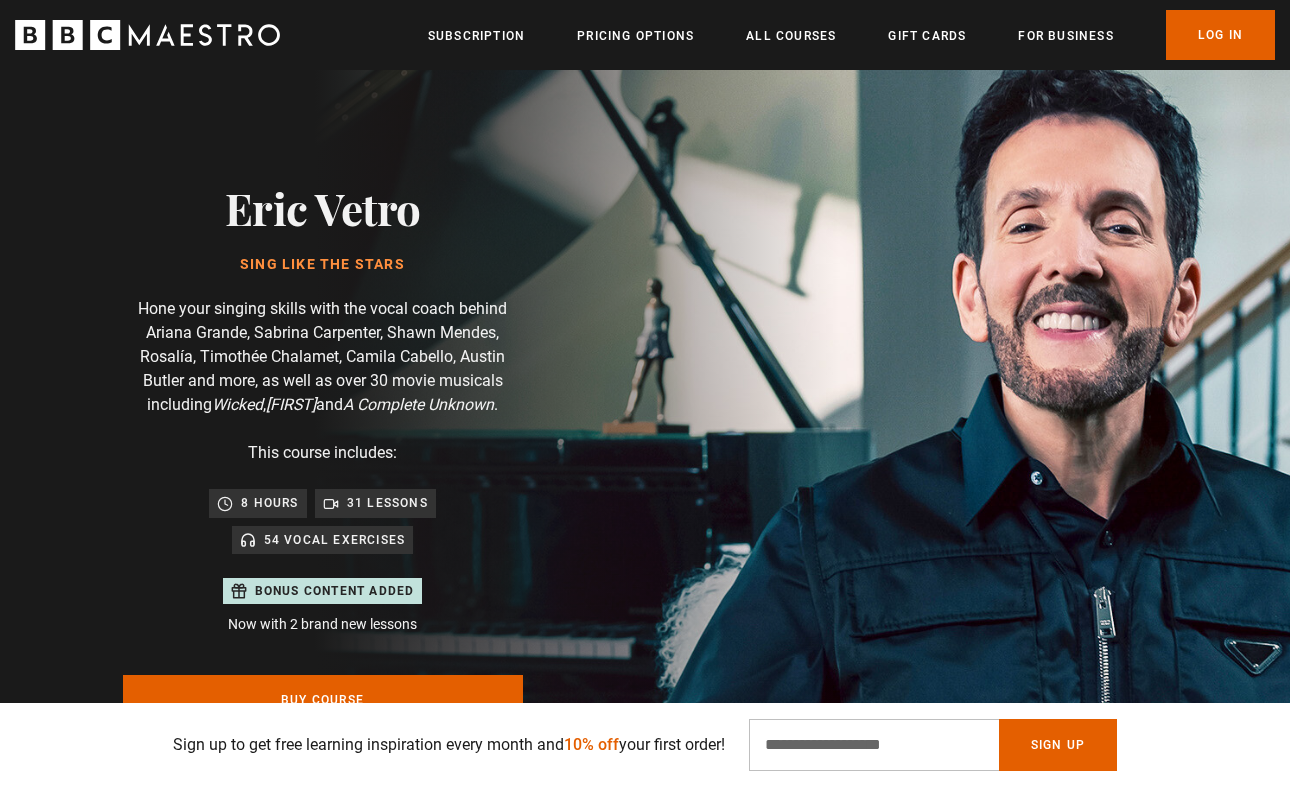 scroll, scrollTop: 58, scrollLeft: 0, axis: vertical 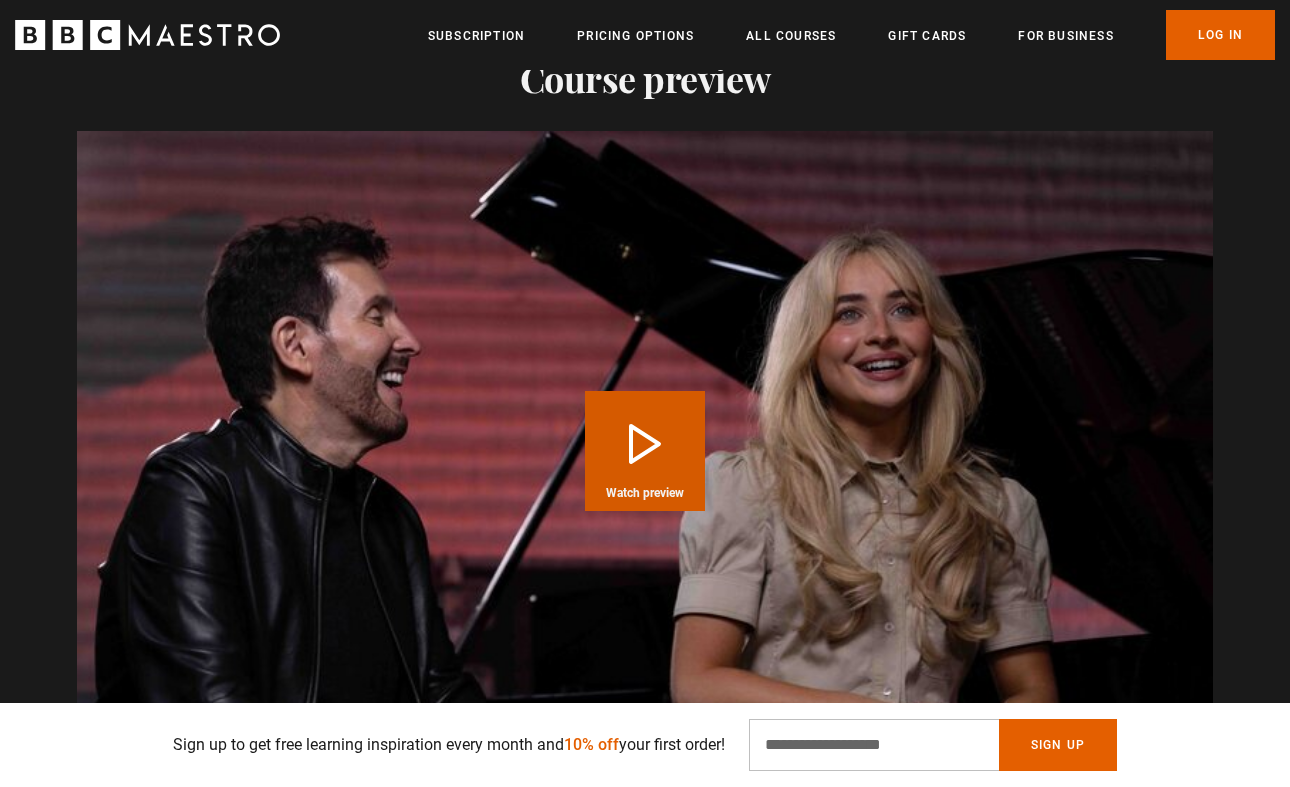 click on "Play Course overview for Sing Like the Stars with Eric Vetro Watch preview" at bounding box center (645, 451) 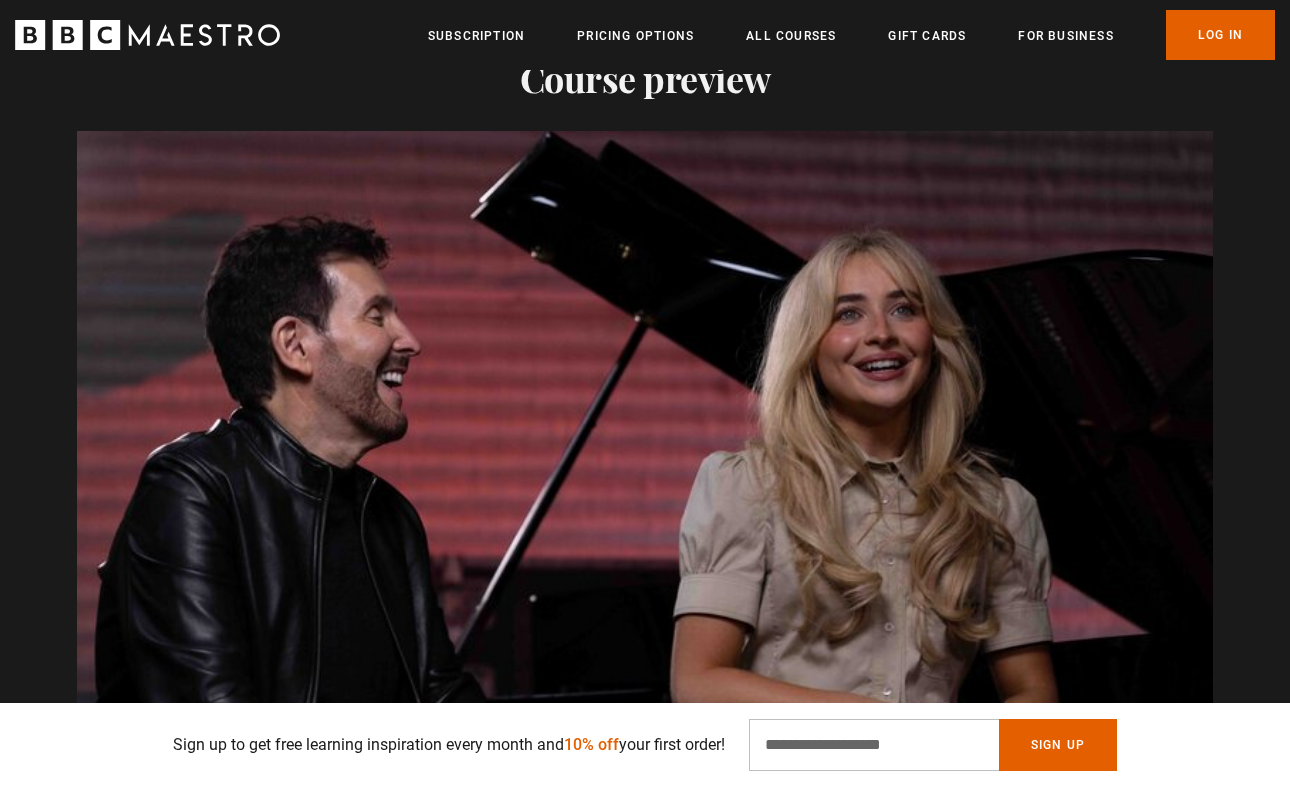 scroll, scrollTop: 2149, scrollLeft: 0, axis: vertical 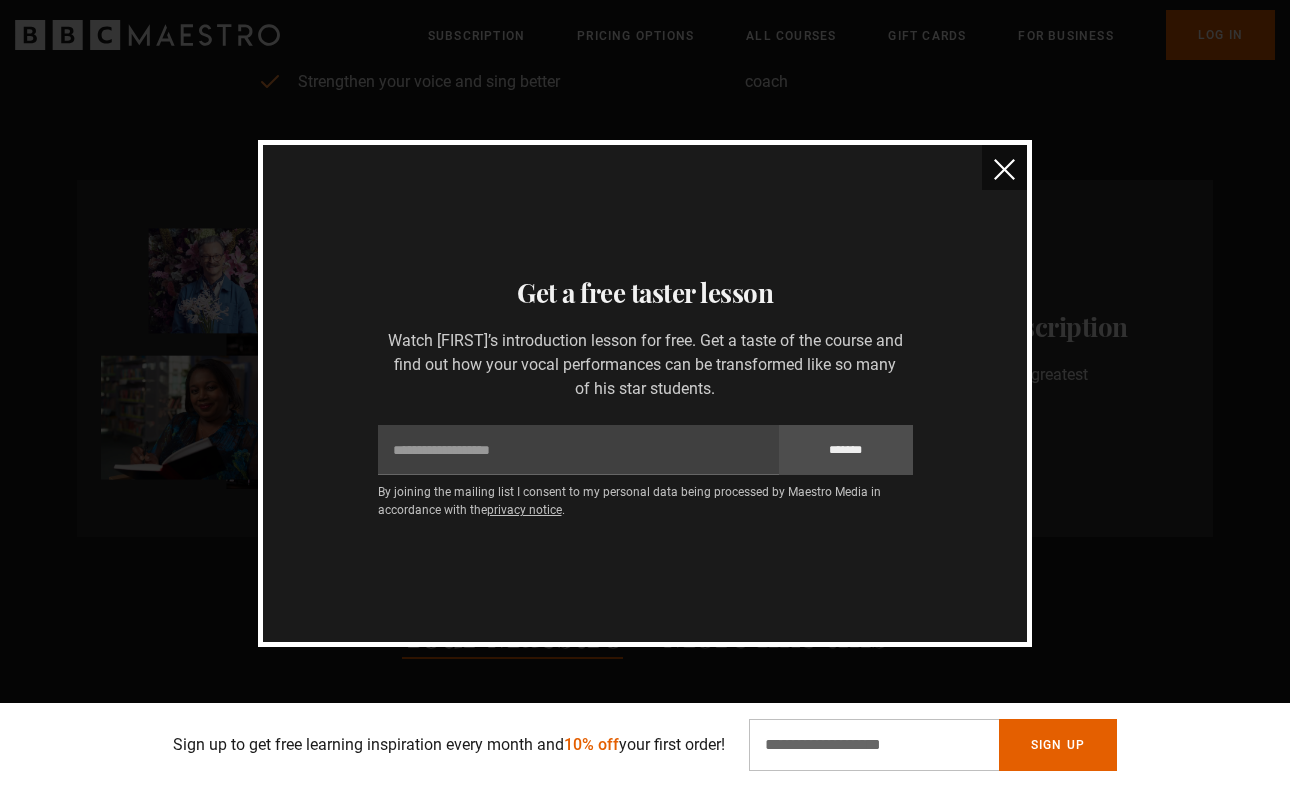 click at bounding box center (1004, 169) 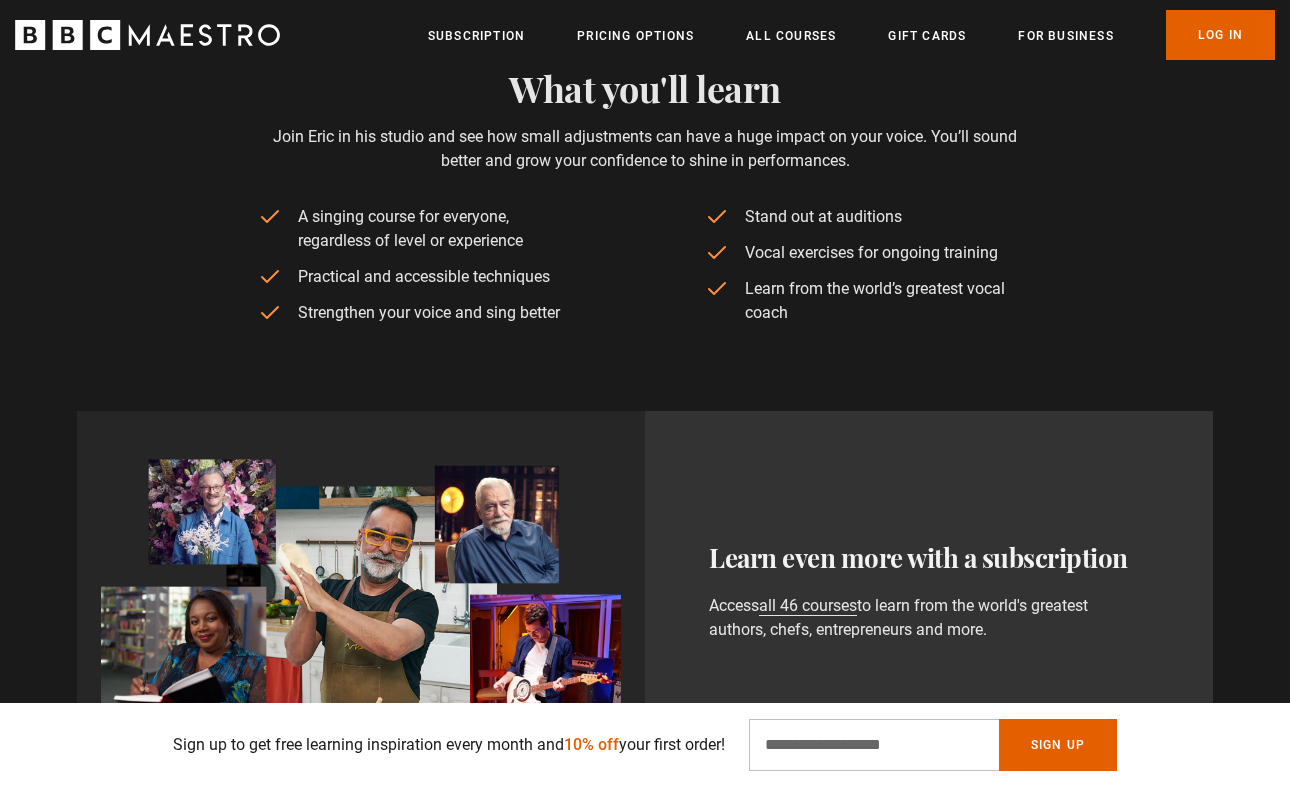 scroll, scrollTop: 1003, scrollLeft: 0, axis: vertical 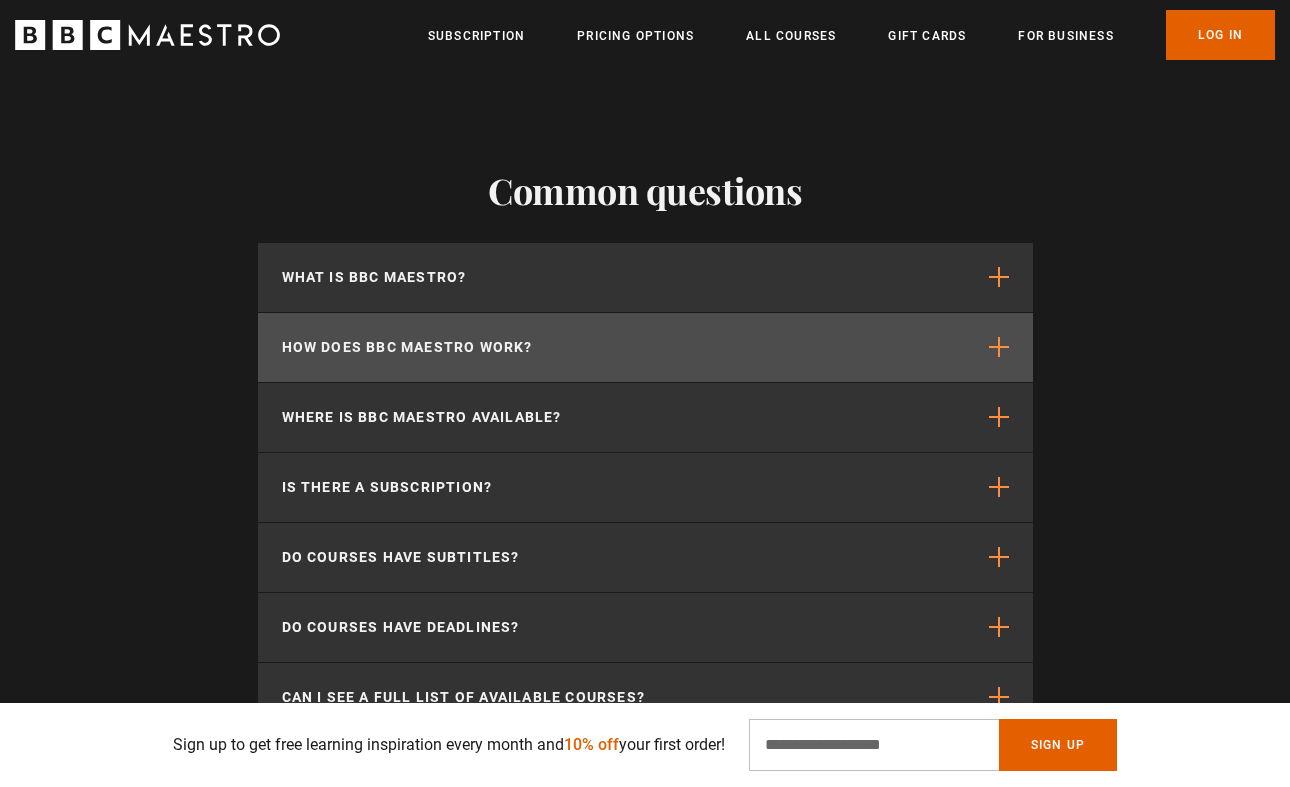 click on "How does BBC Maestro work?" at bounding box center (645, 347) 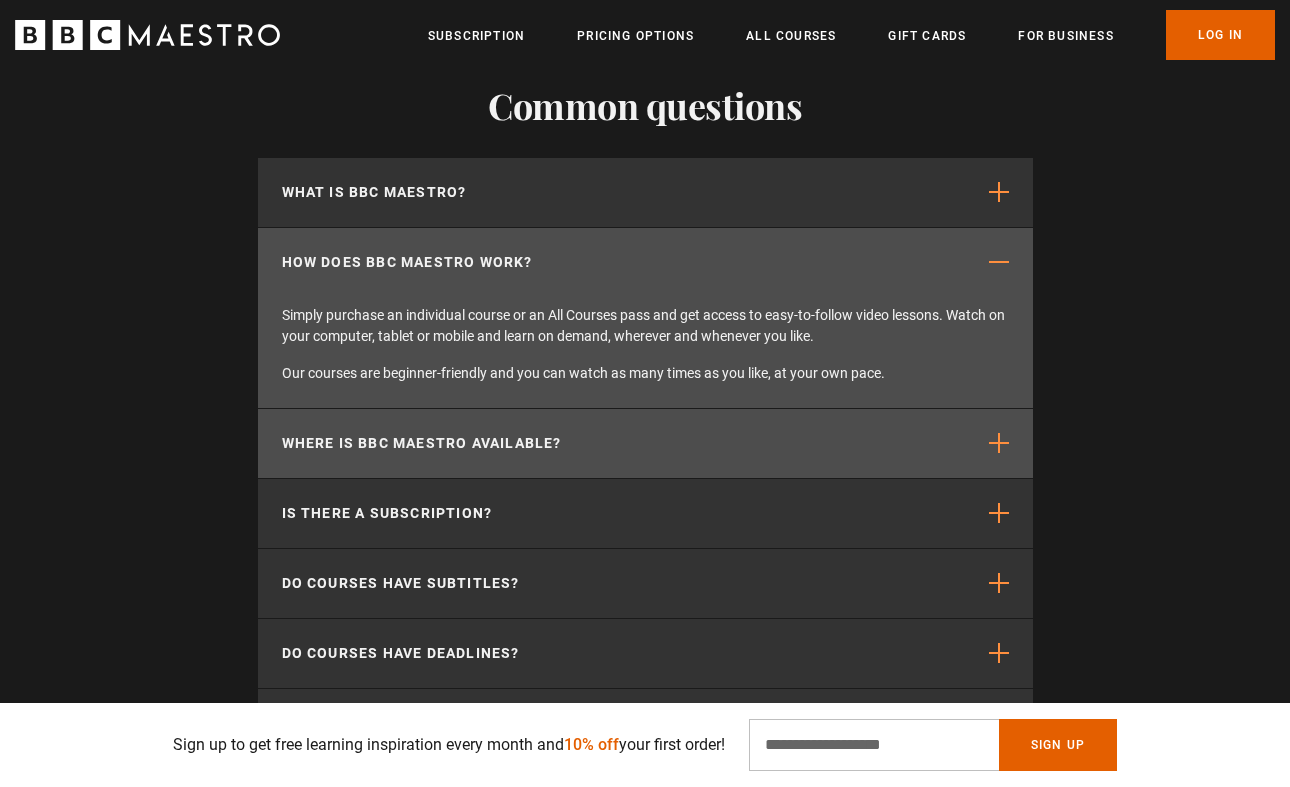 scroll, scrollTop: 6152, scrollLeft: 0, axis: vertical 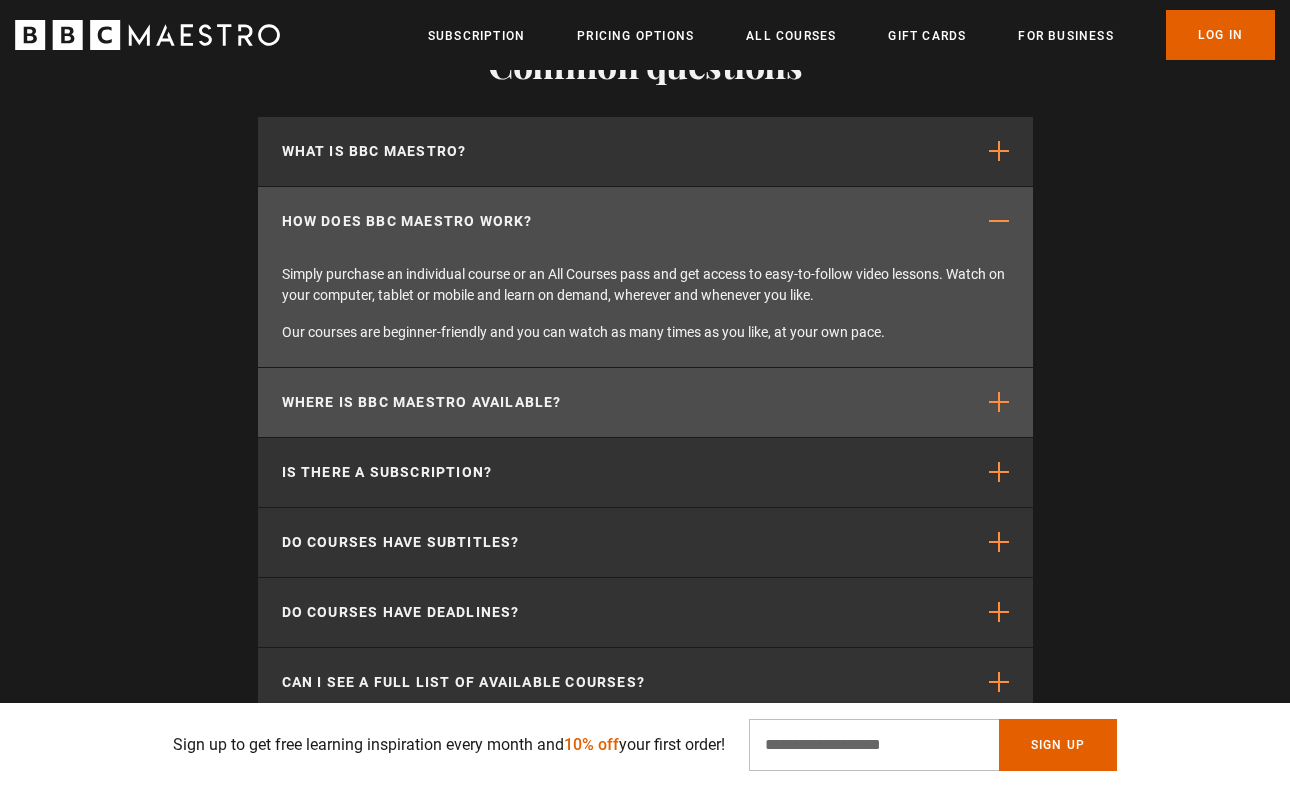 click on "Where is BBC Maestro available?" at bounding box center [422, 402] 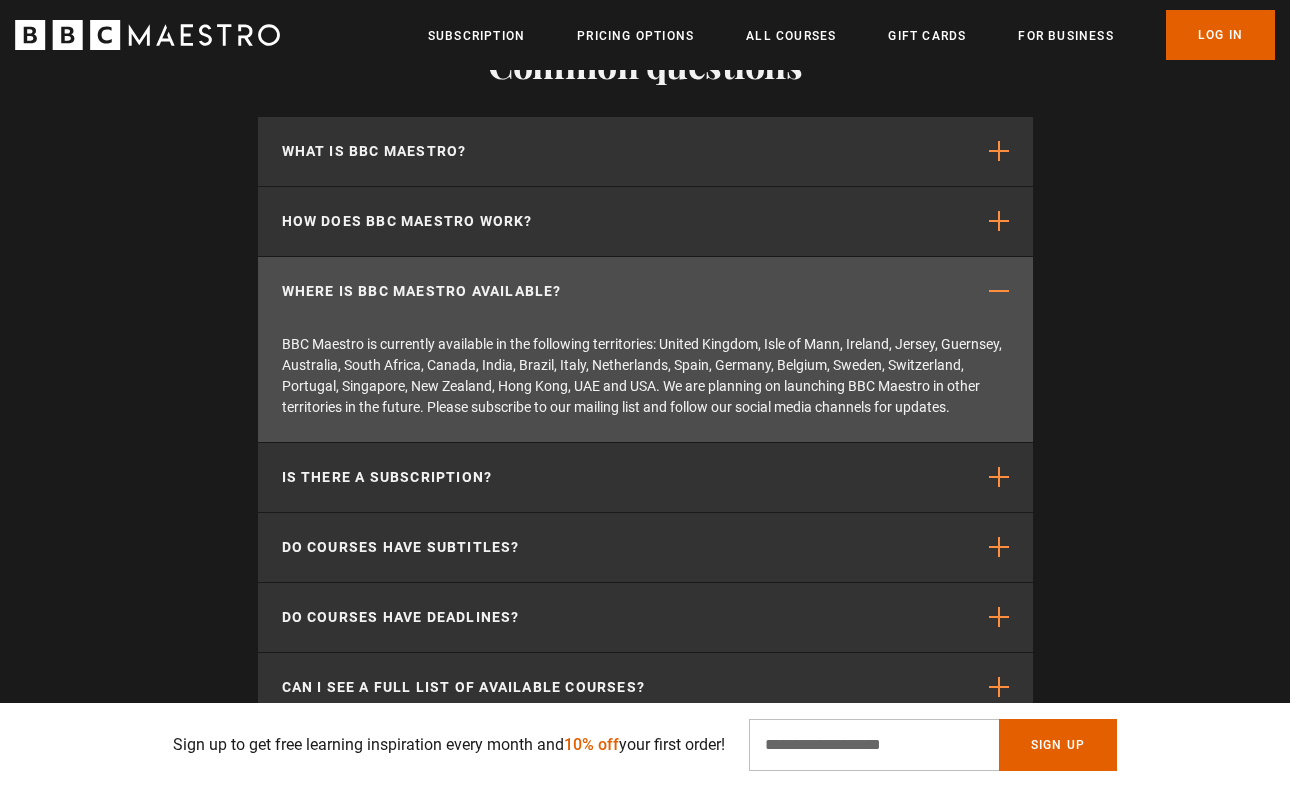 scroll, scrollTop: 0, scrollLeft: 786, axis: horizontal 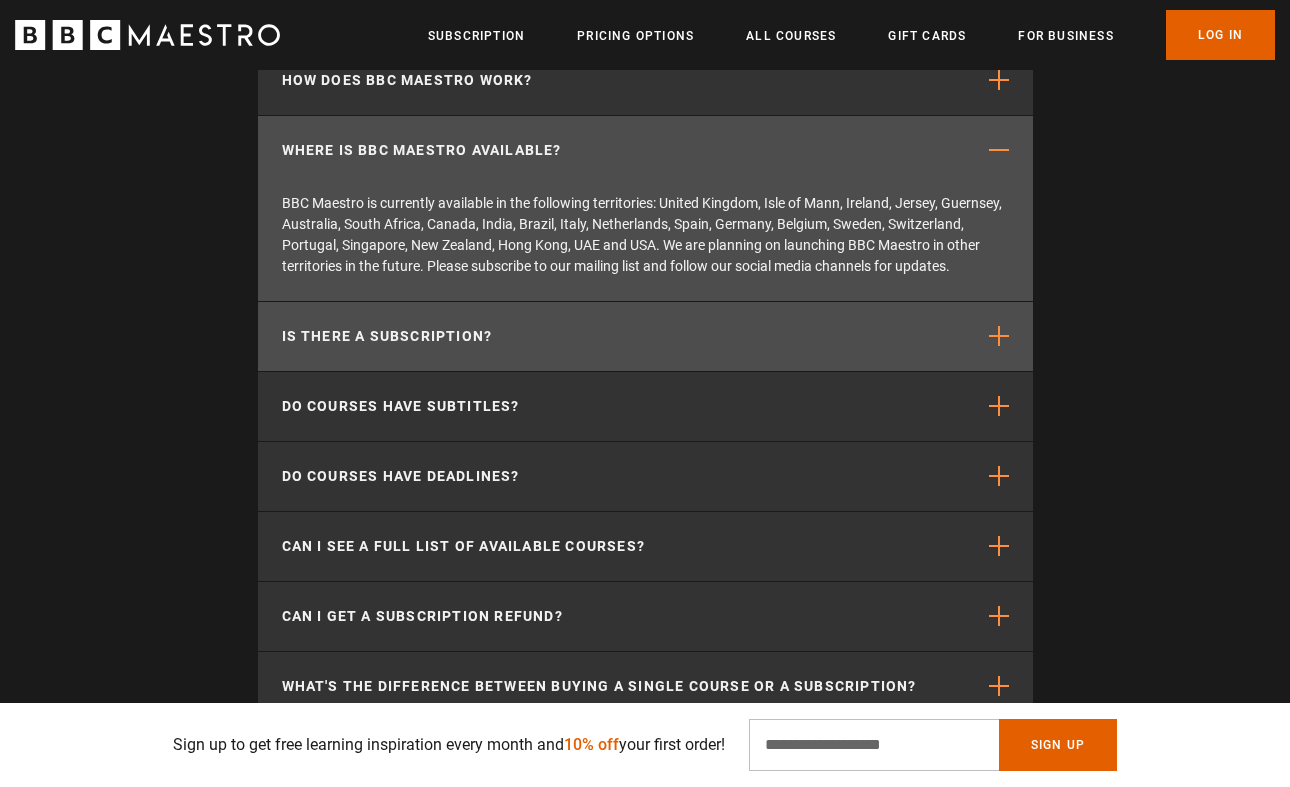 click on "Is there a subscription?" at bounding box center (645, 336) 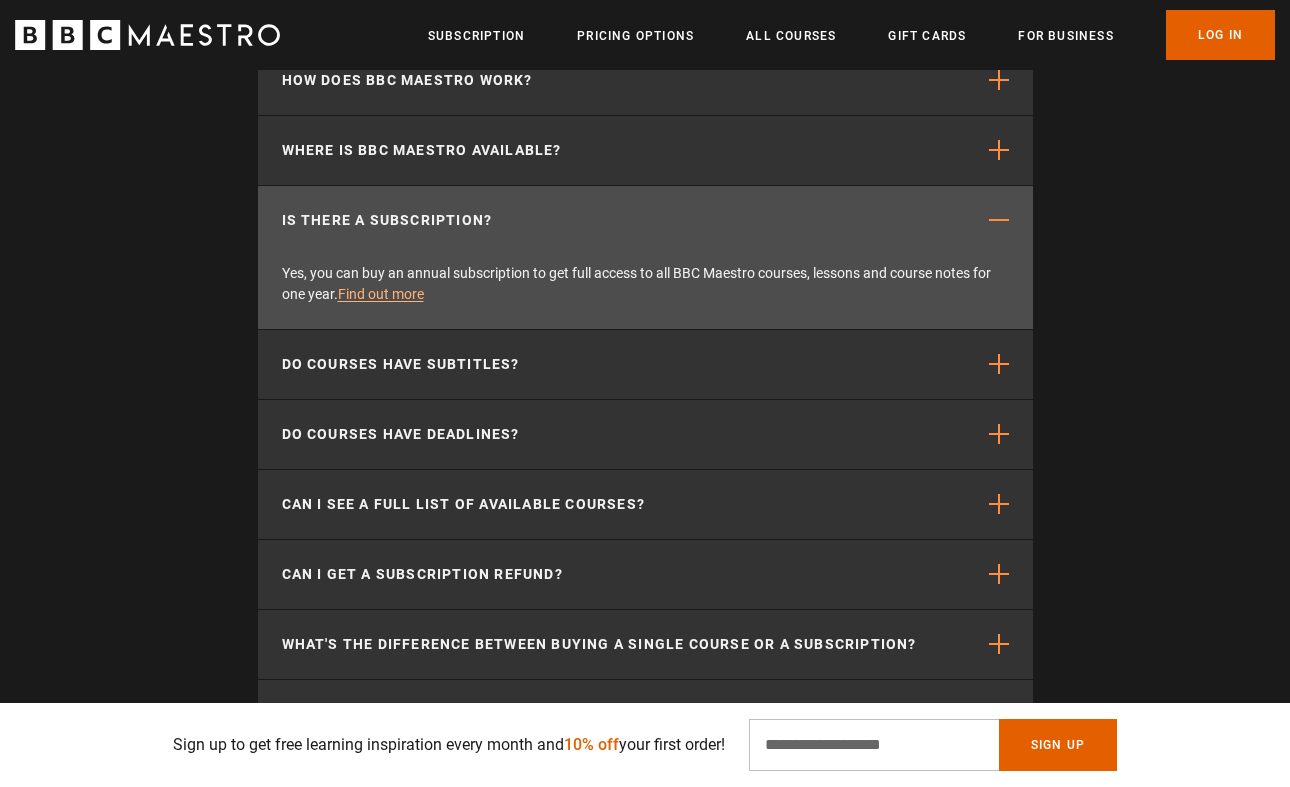 scroll, scrollTop: 0, scrollLeft: 1048, axis: horizontal 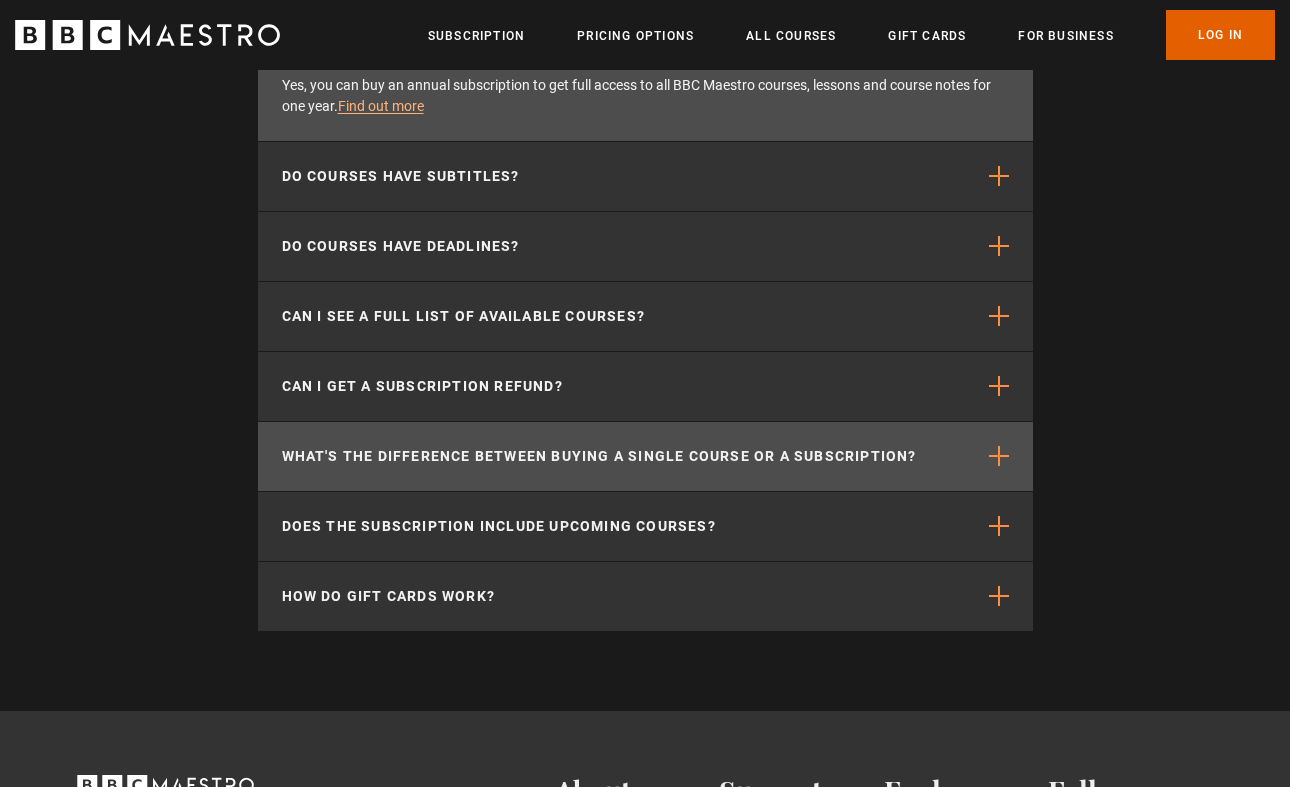 click on "What's the difference between buying a single course or a subscription?" at bounding box center [599, 456] 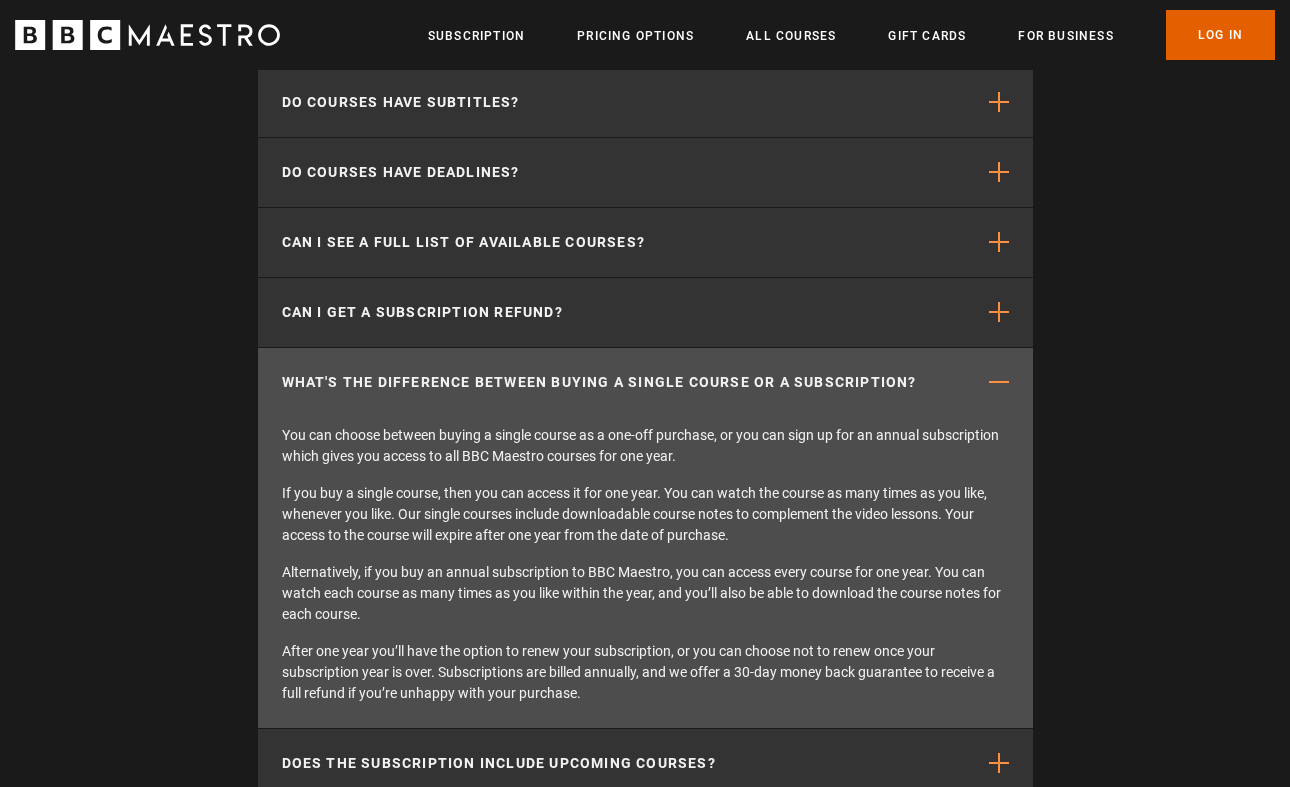scroll, scrollTop: 0, scrollLeft: 1310, axis: horizontal 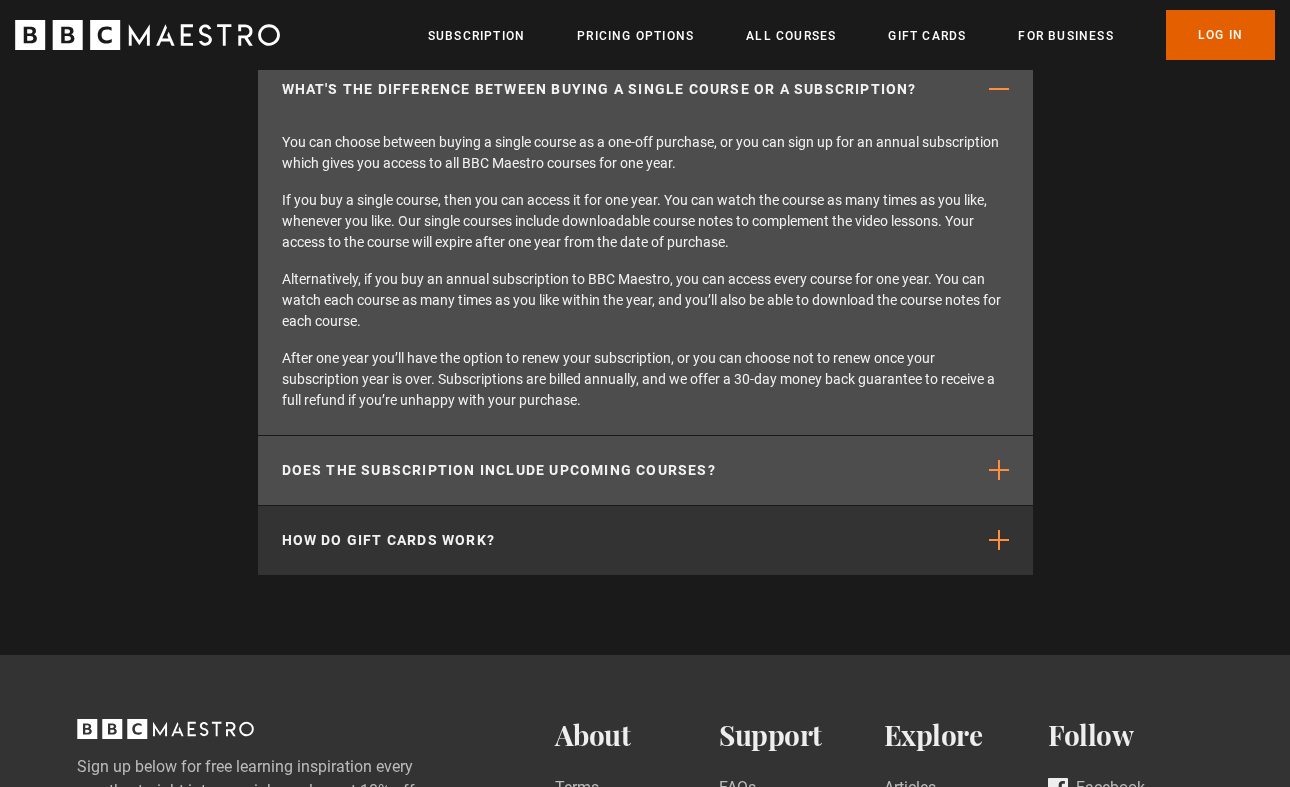 click on "Does the subscription include upcoming courses?" at bounding box center [645, 470] 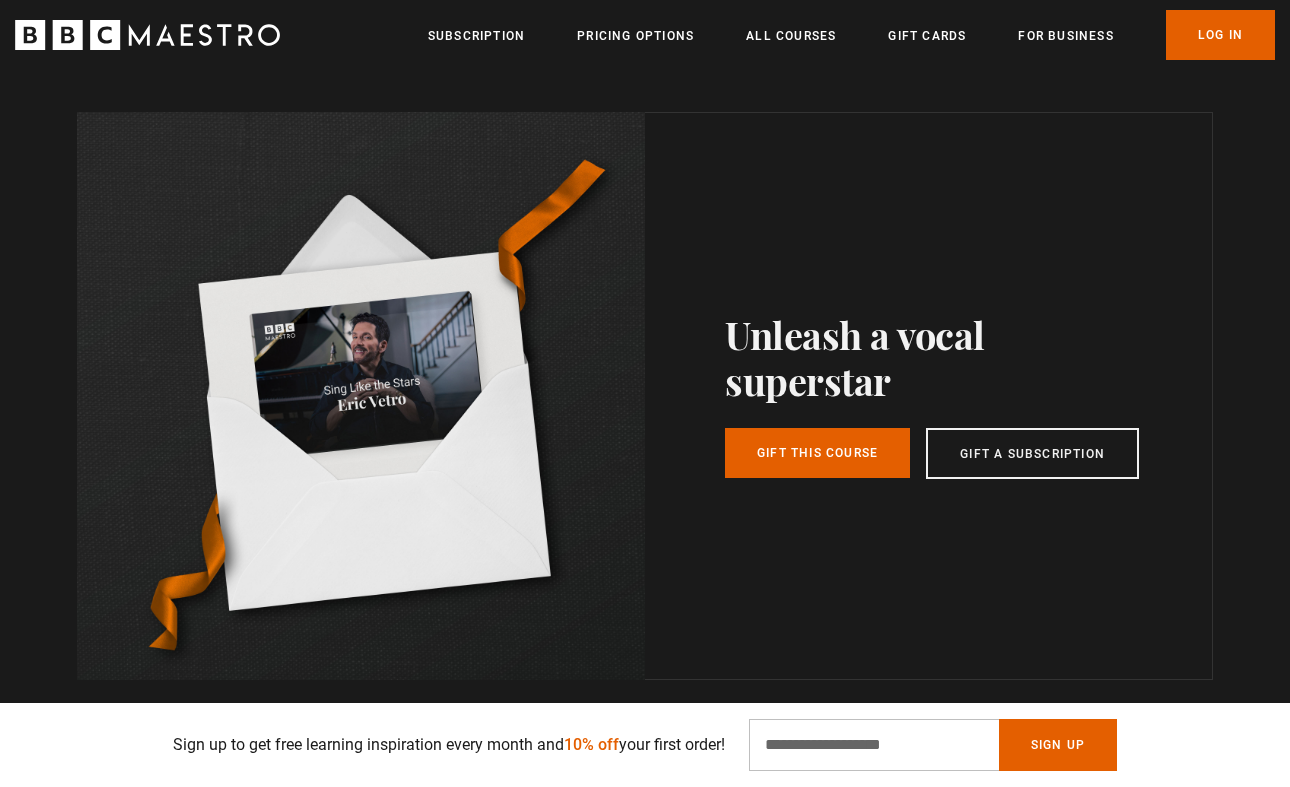 scroll, scrollTop: 5137, scrollLeft: 0, axis: vertical 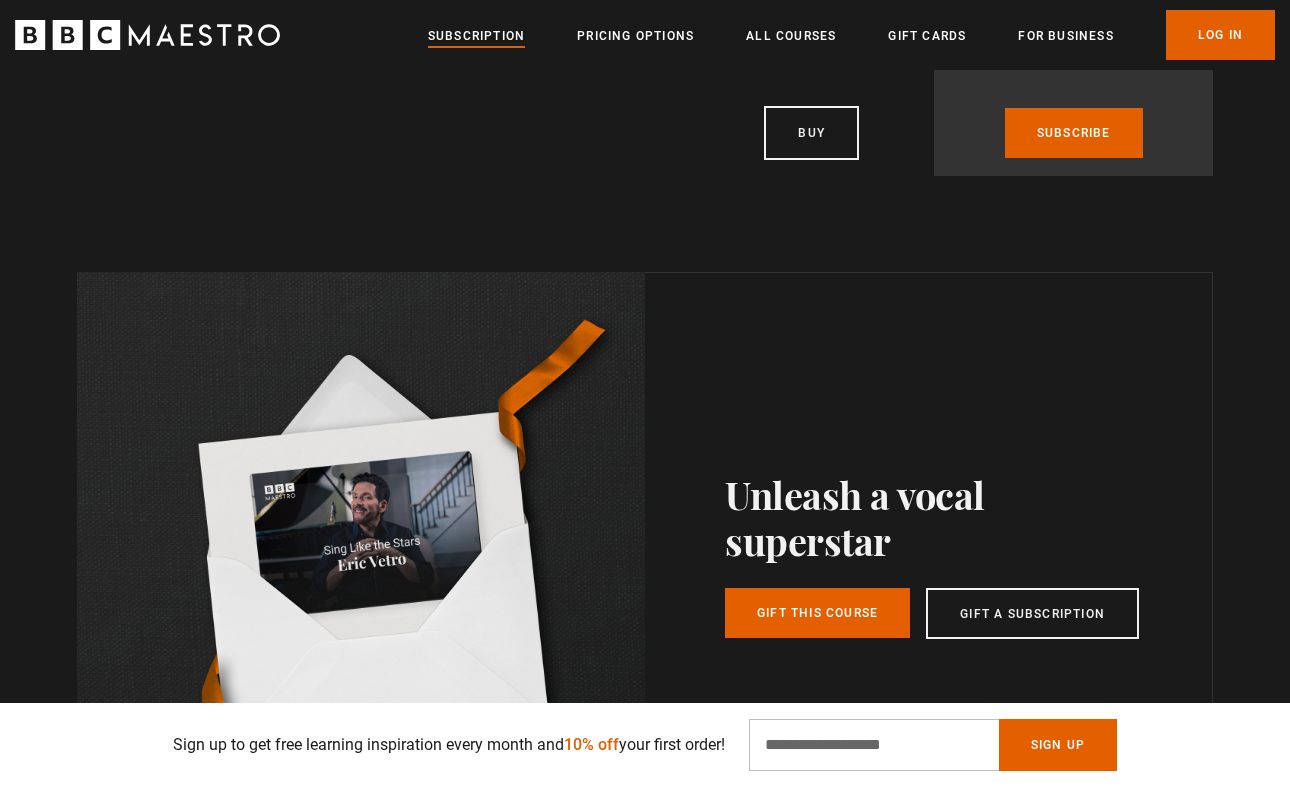 click on "Subscription" at bounding box center (476, 36) 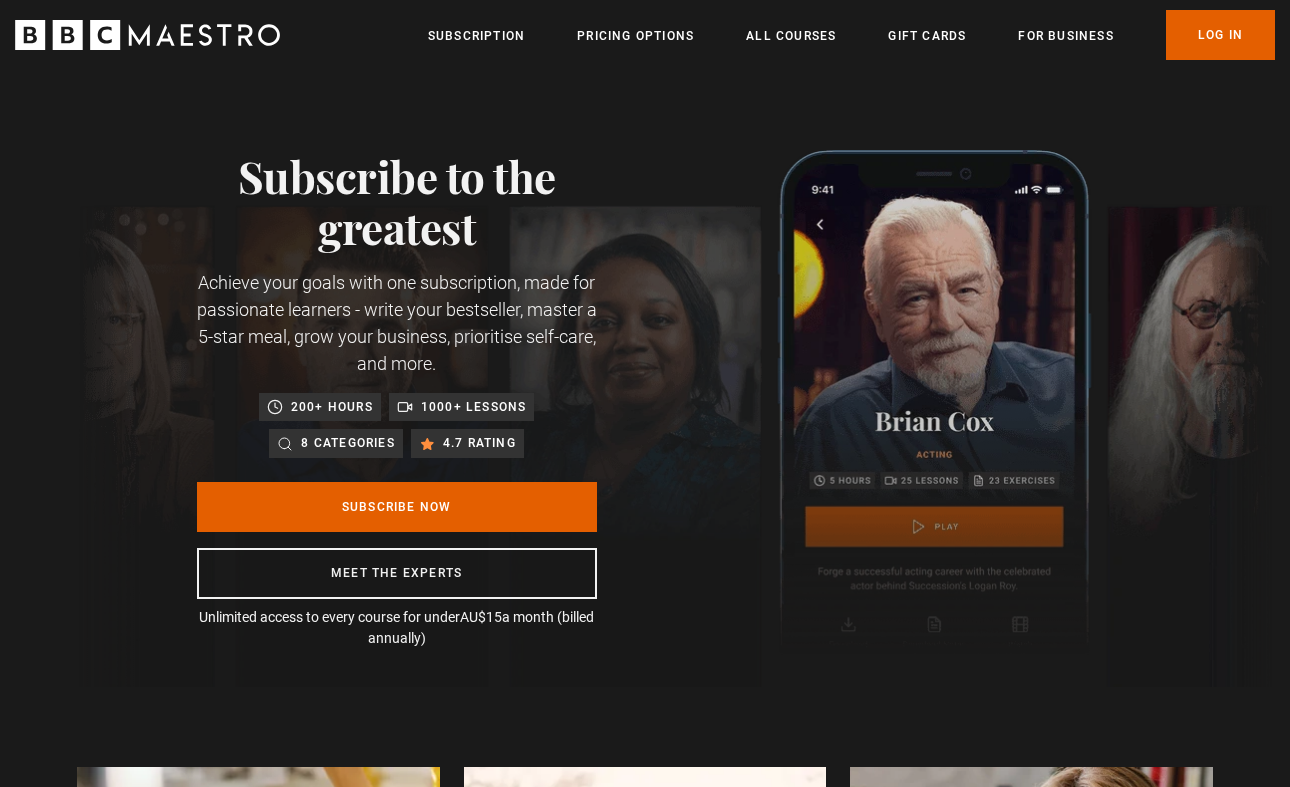 scroll, scrollTop: 0, scrollLeft: 0, axis: both 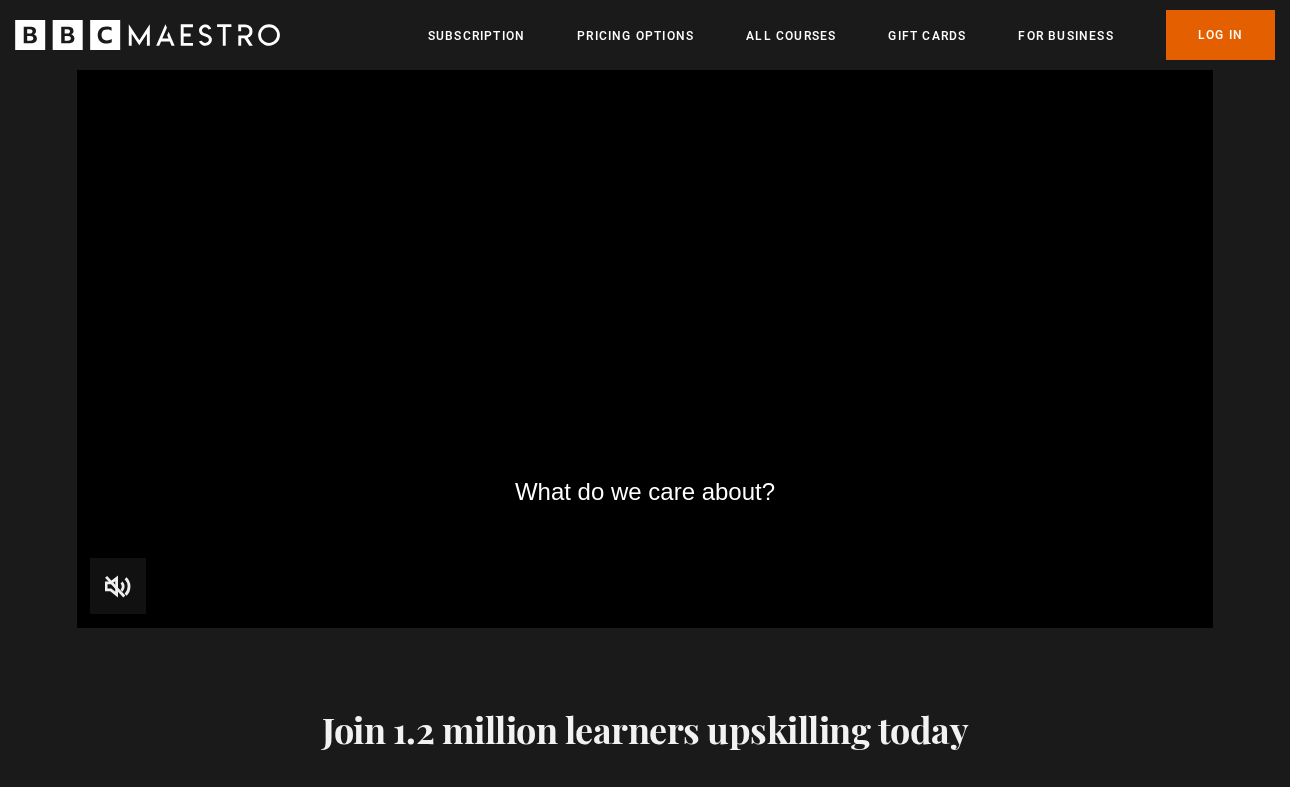 click at bounding box center (118, 586) 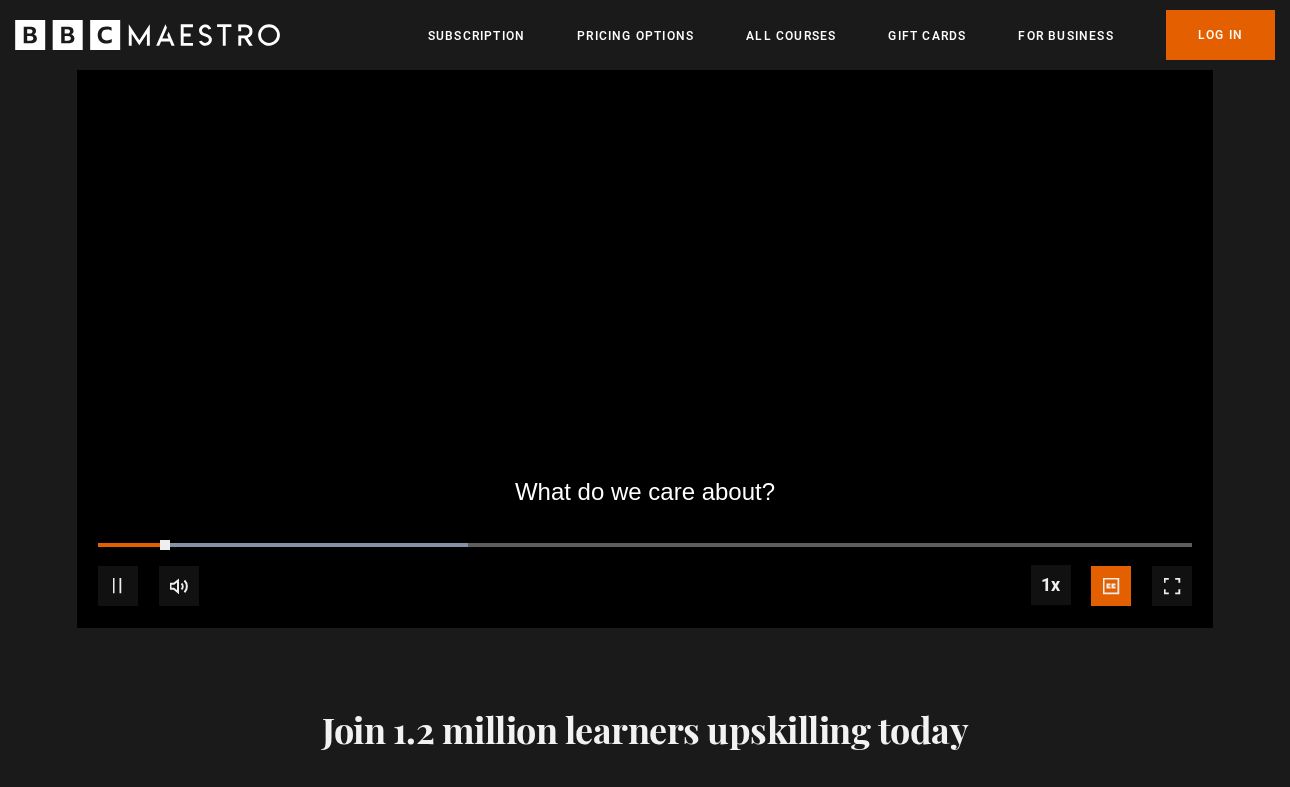 scroll, scrollTop: 0, scrollLeft: 524, axis: horizontal 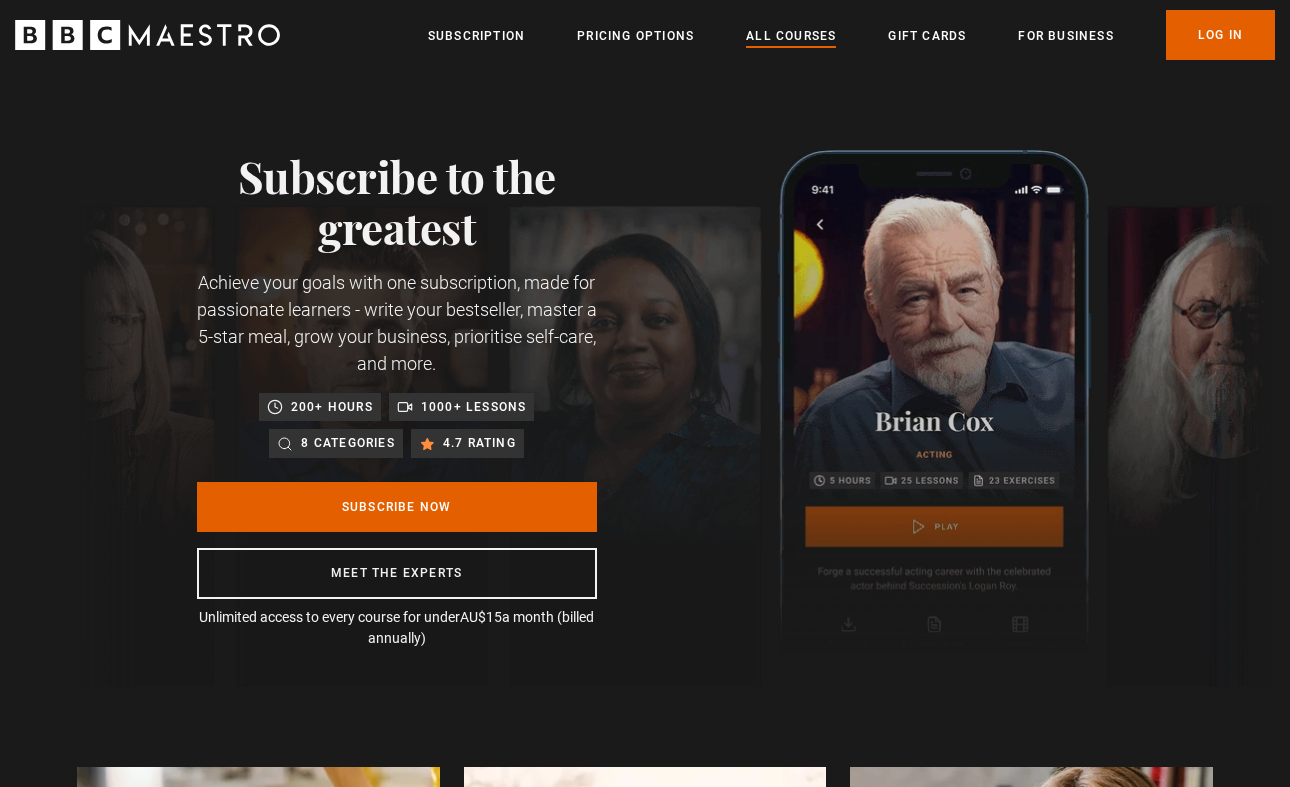 click on "All Courses" at bounding box center [791, 36] 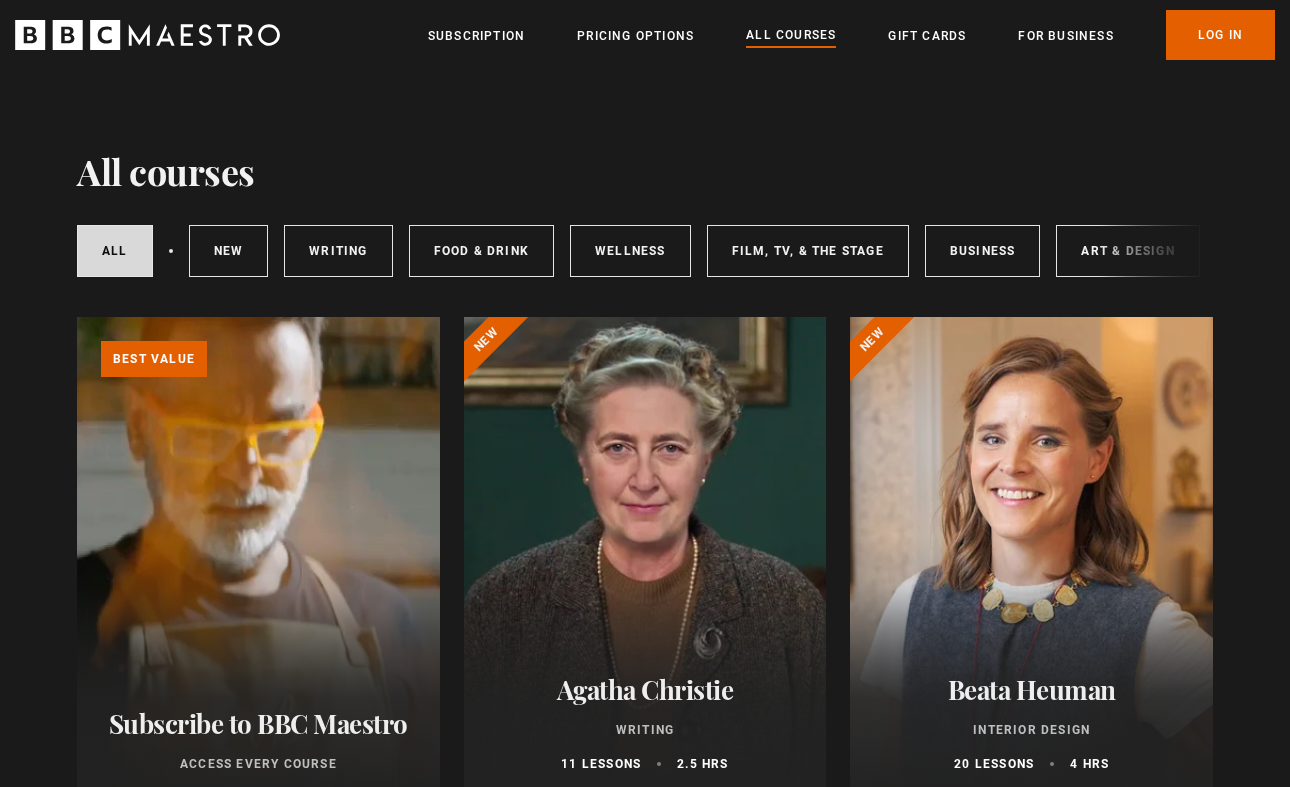 scroll, scrollTop: 0, scrollLeft: 0, axis: both 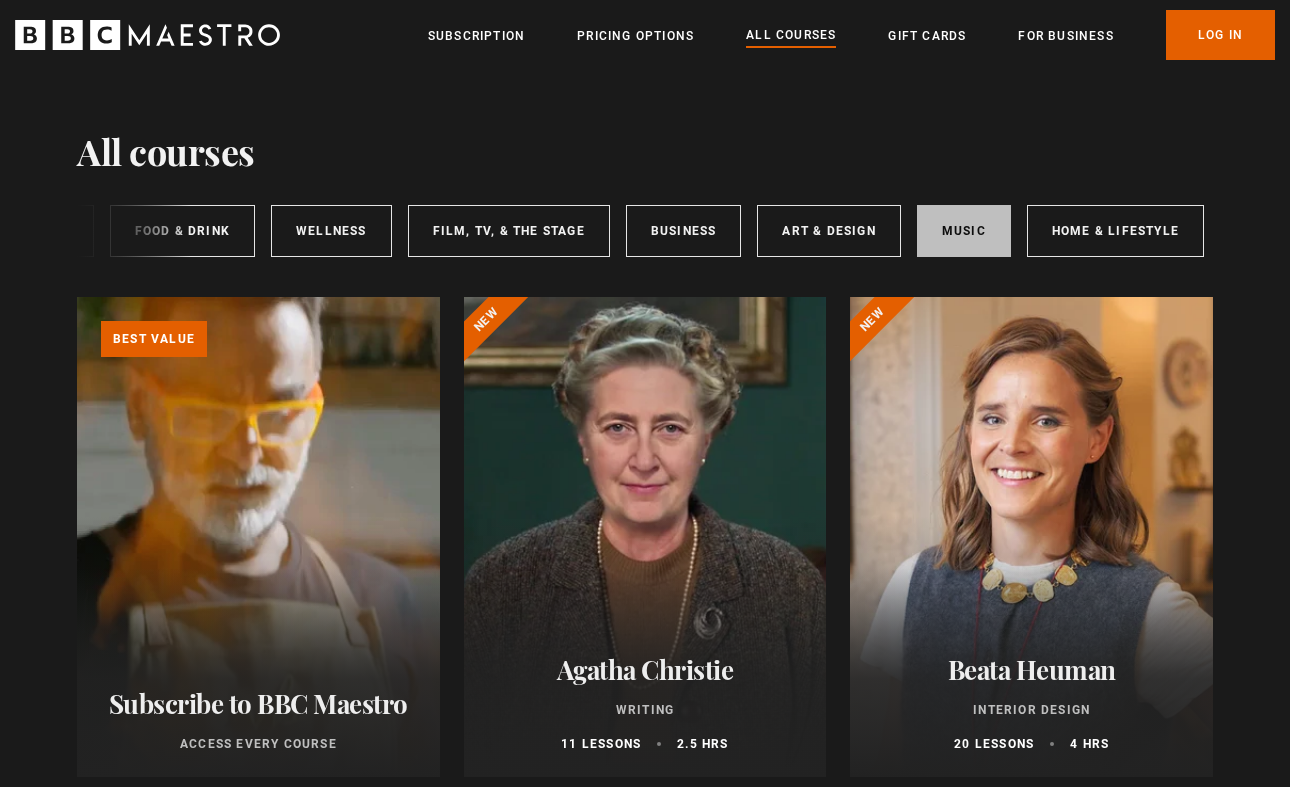 click on "Music" at bounding box center (964, 231) 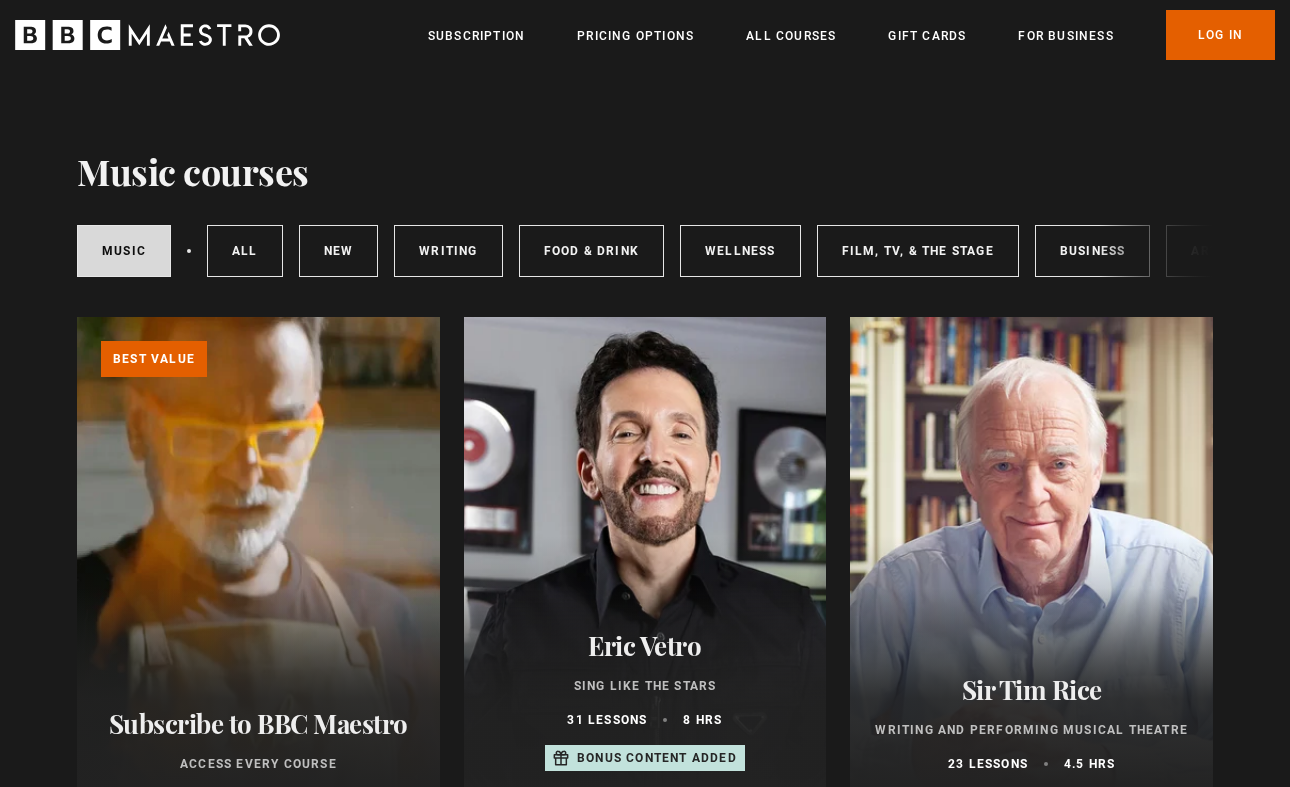 scroll, scrollTop: 0, scrollLeft: 0, axis: both 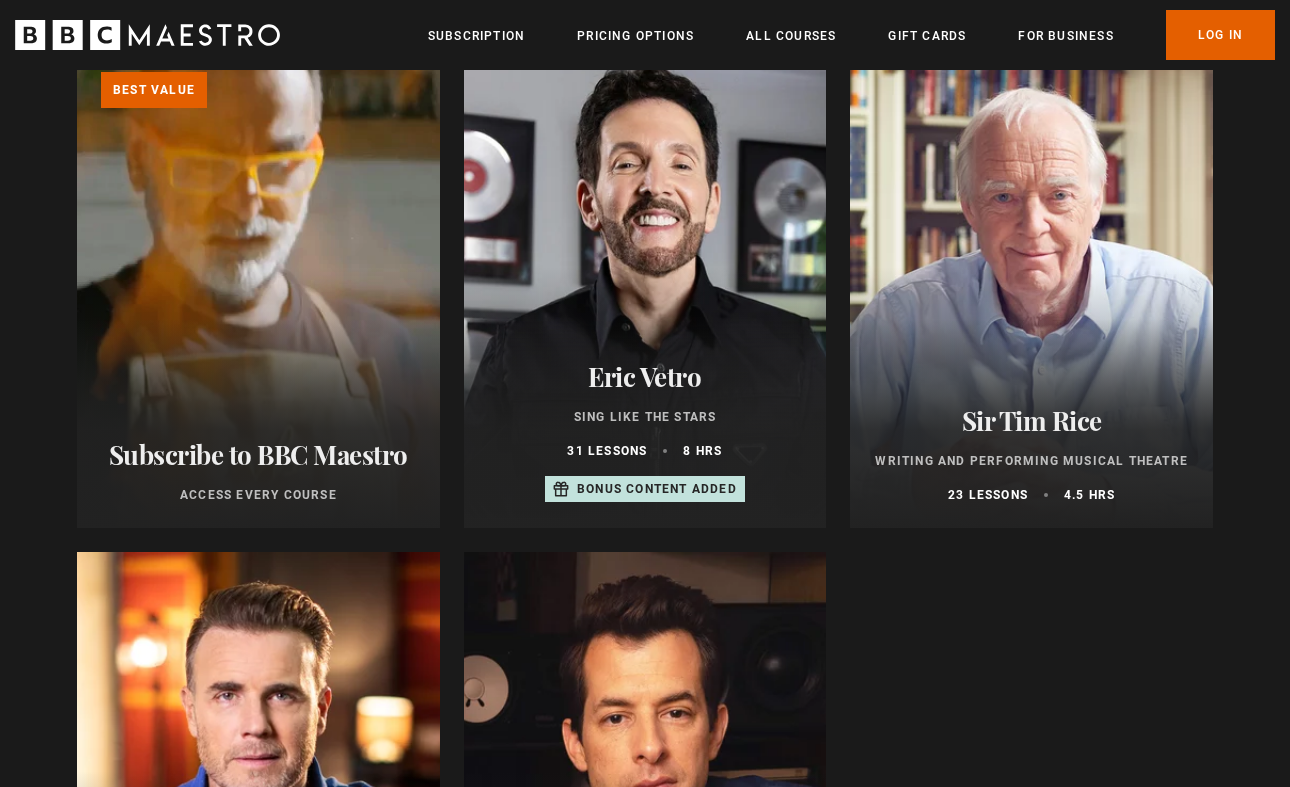 click on "Eric Vetro" at bounding box center [645, 376] 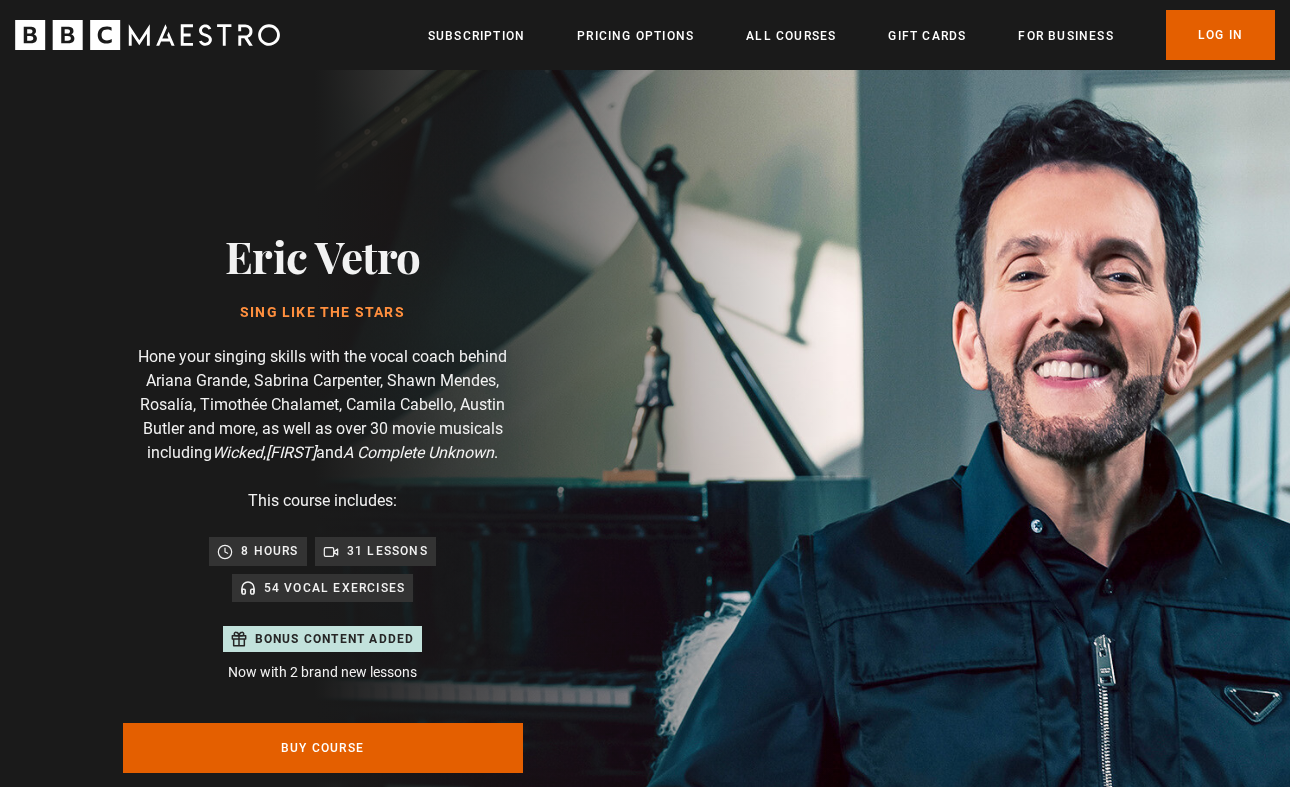 scroll, scrollTop: 0, scrollLeft: 0, axis: both 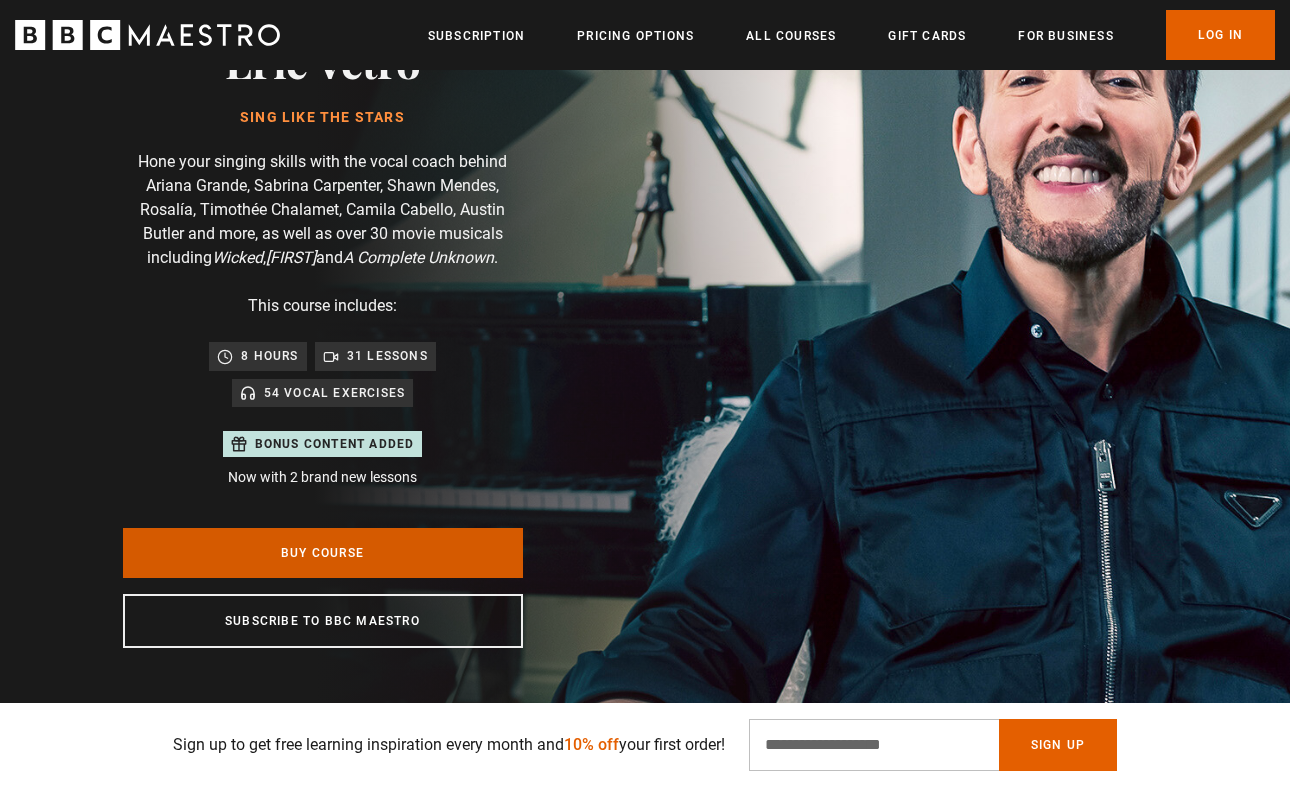 click on "Buy Course" at bounding box center (323, 553) 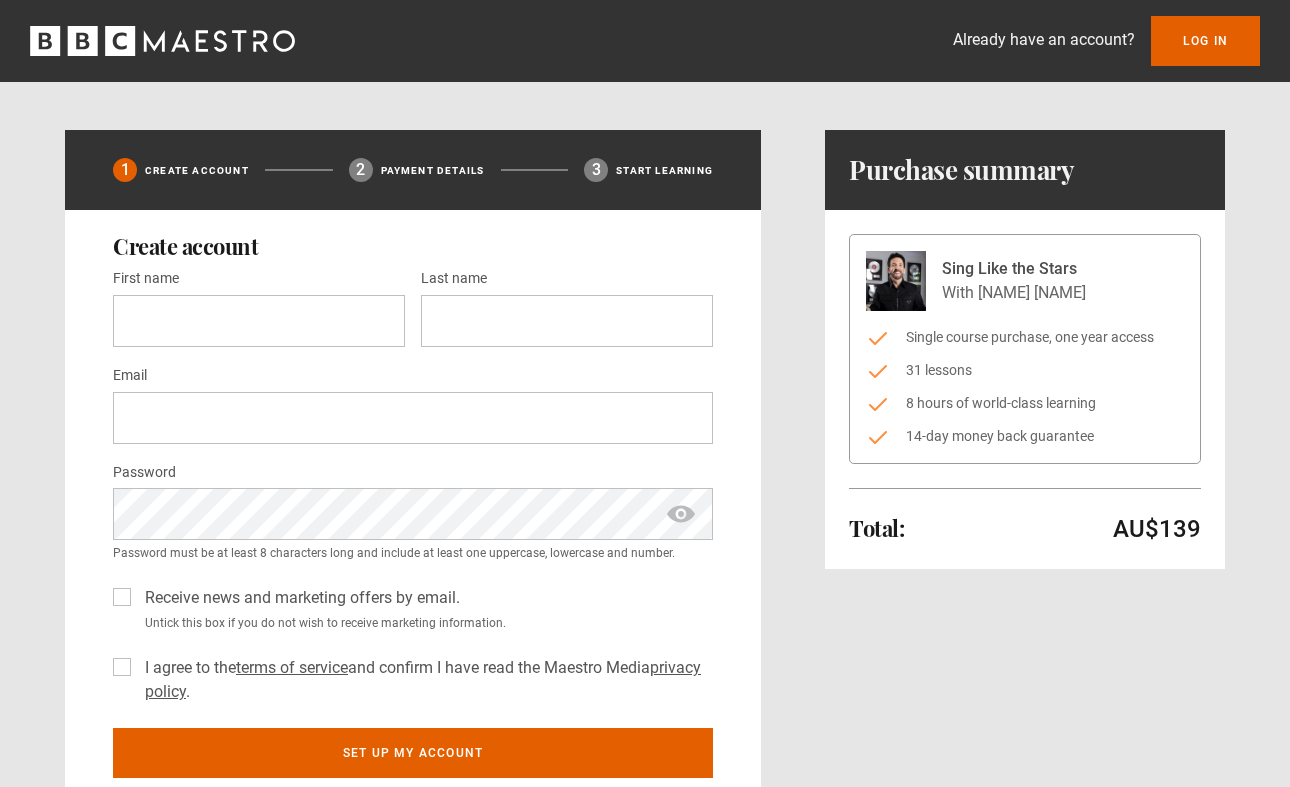 scroll, scrollTop: 0, scrollLeft: 0, axis: both 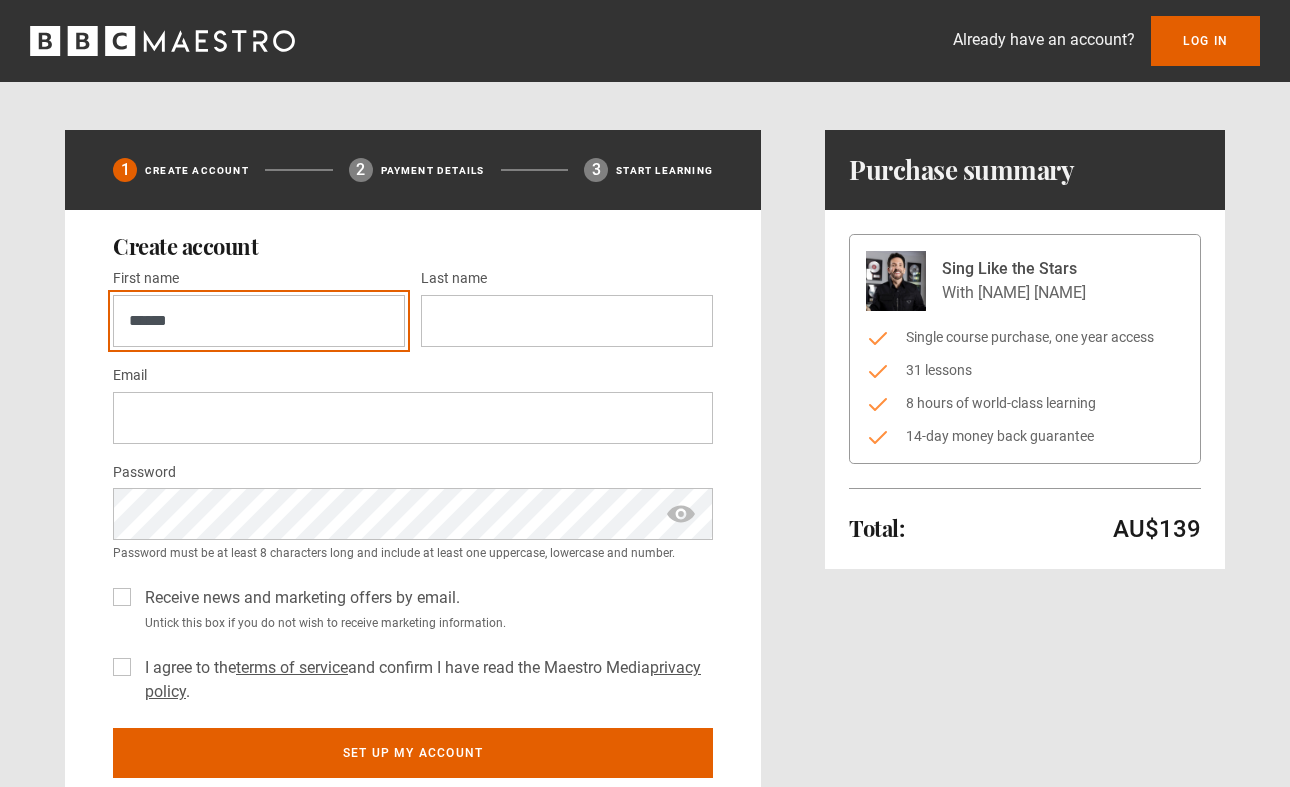 type on "******" 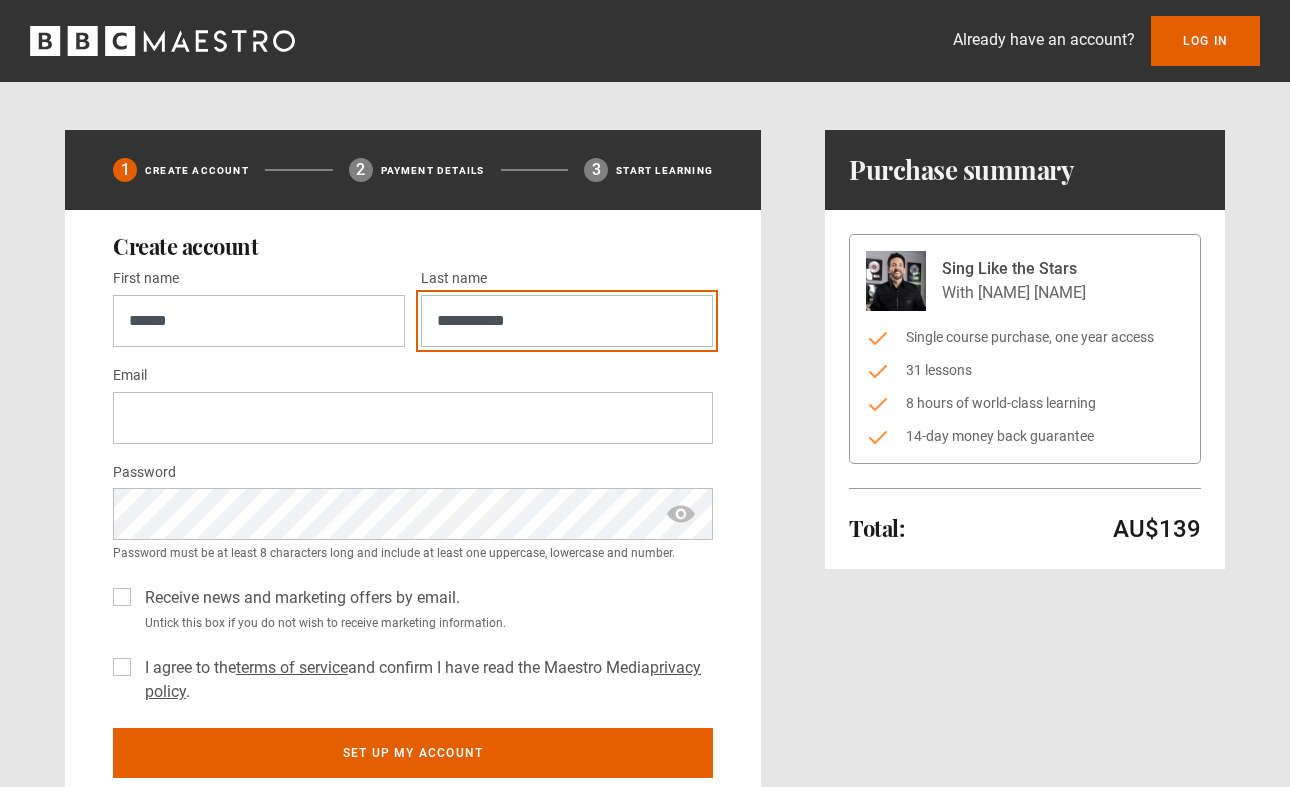 type on "**********" 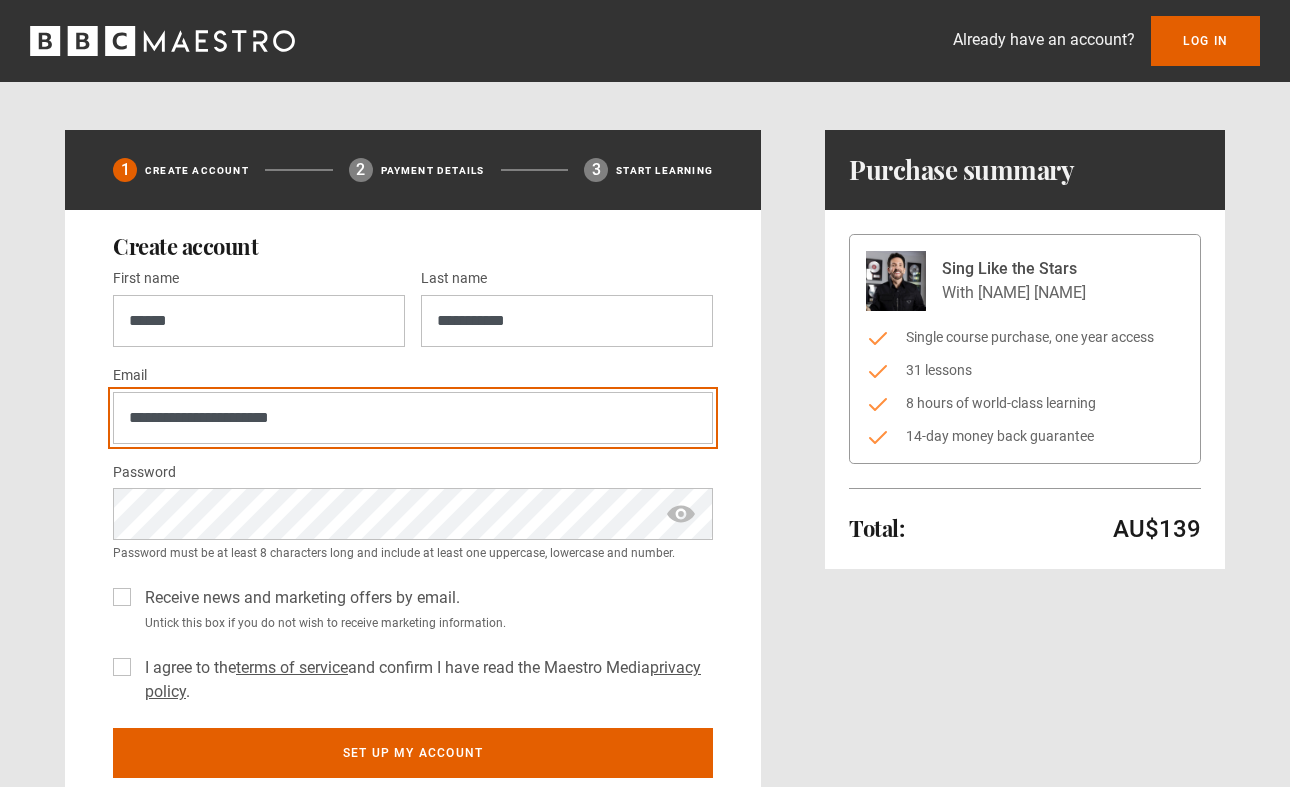 type on "**********" 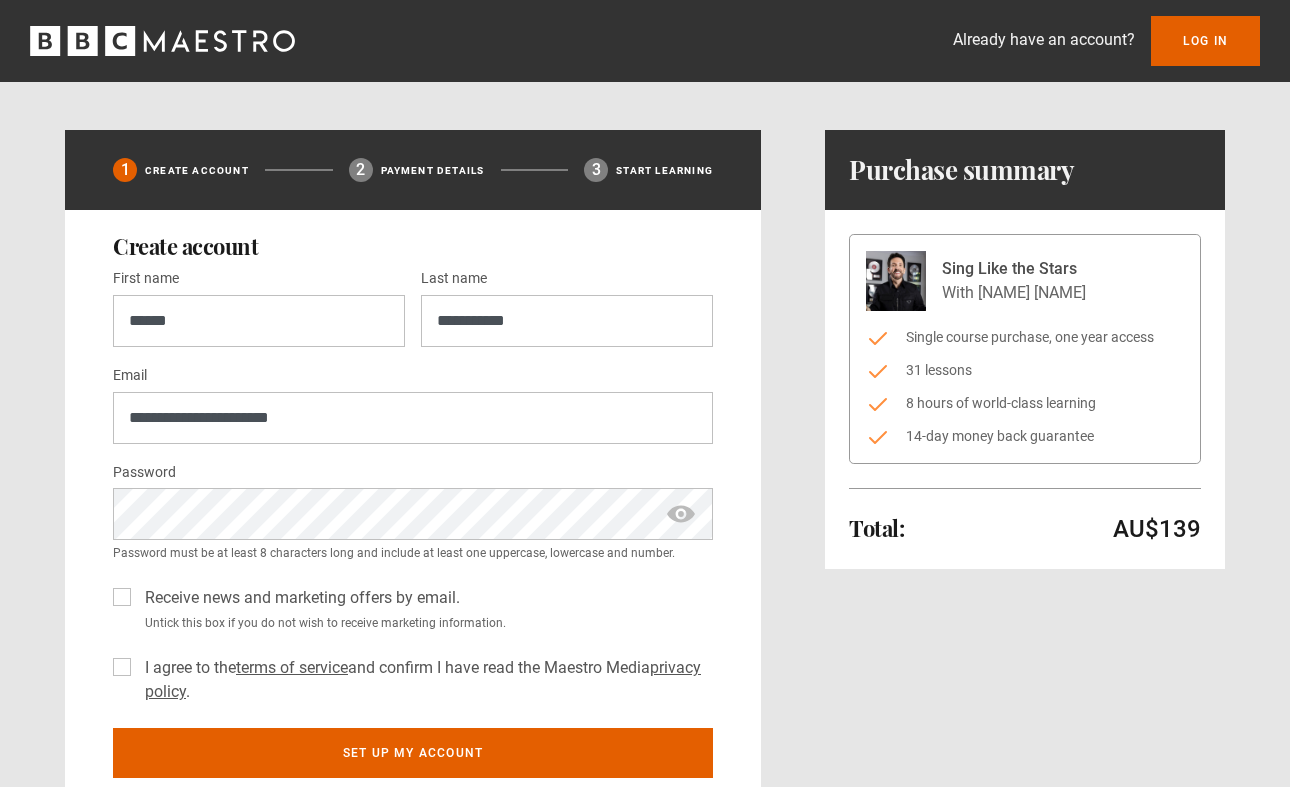 click at bounding box center (681, 514) 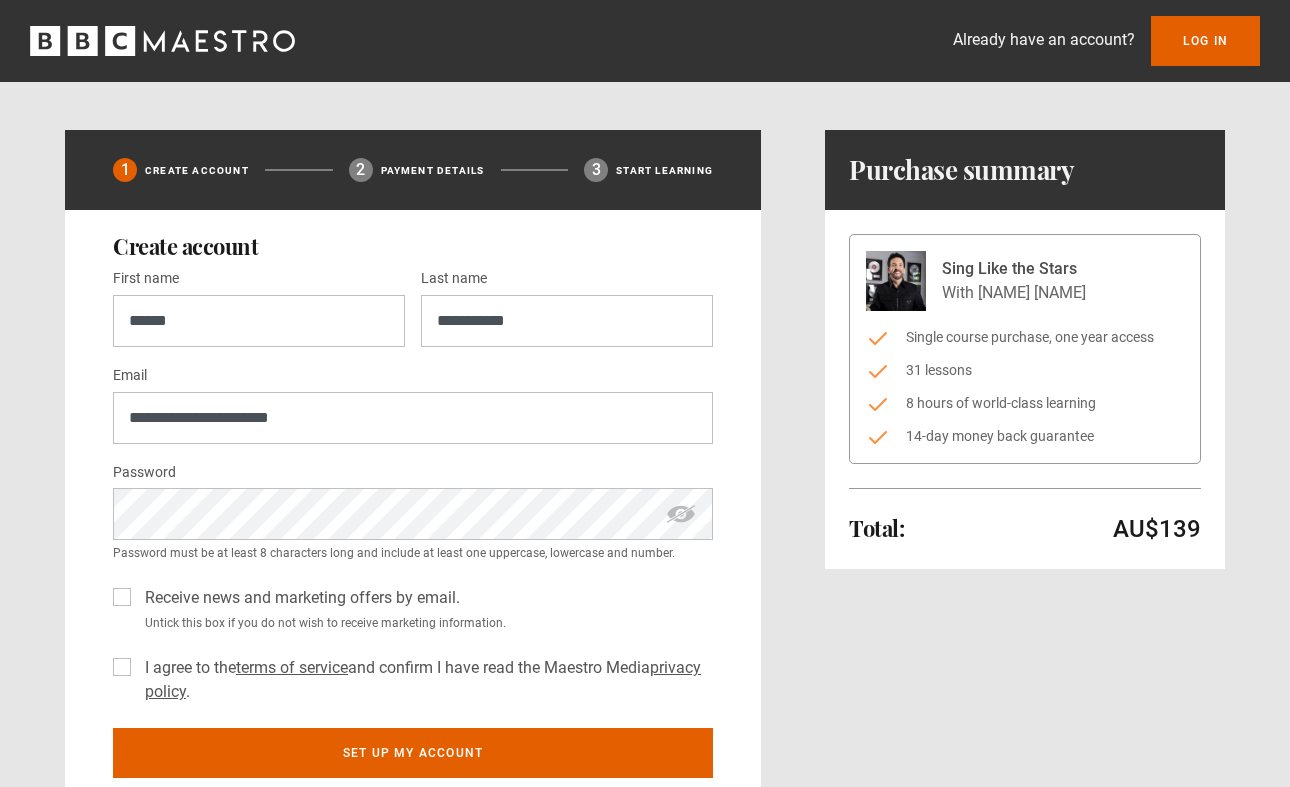 click on "Receive news and marketing offers by email." at bounding box center (298, 598) 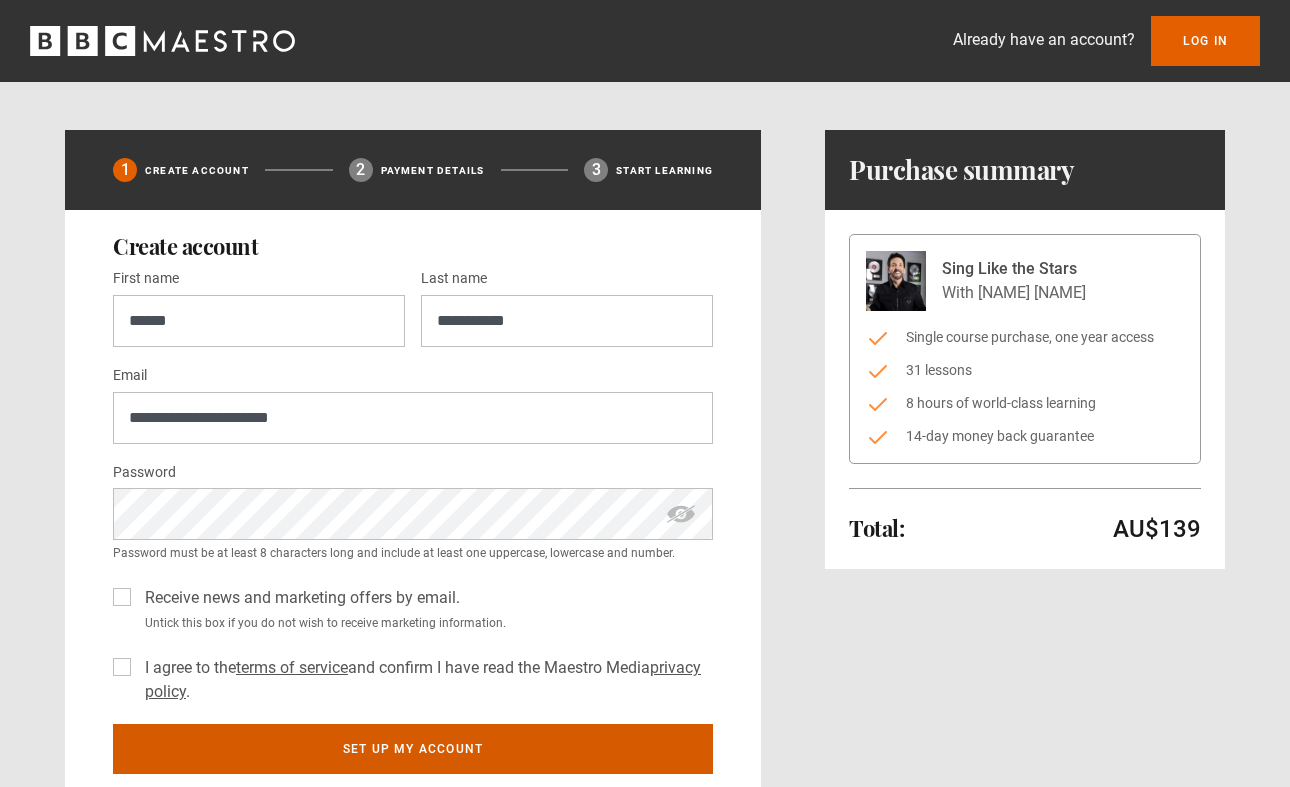 click on "Set up my account" at bounding box center [413, 749] 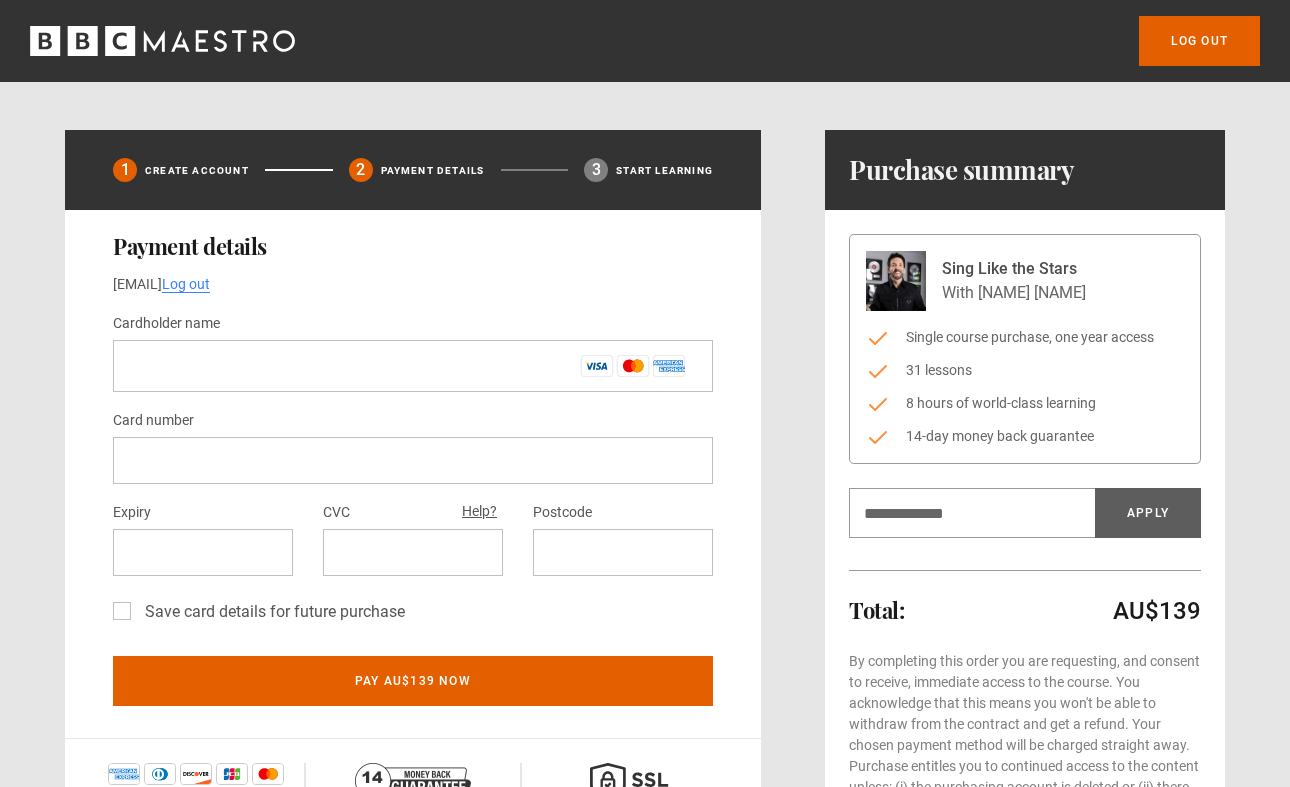 scroll, scrollTop: 104, scrollLeft: 0, axis: vertical 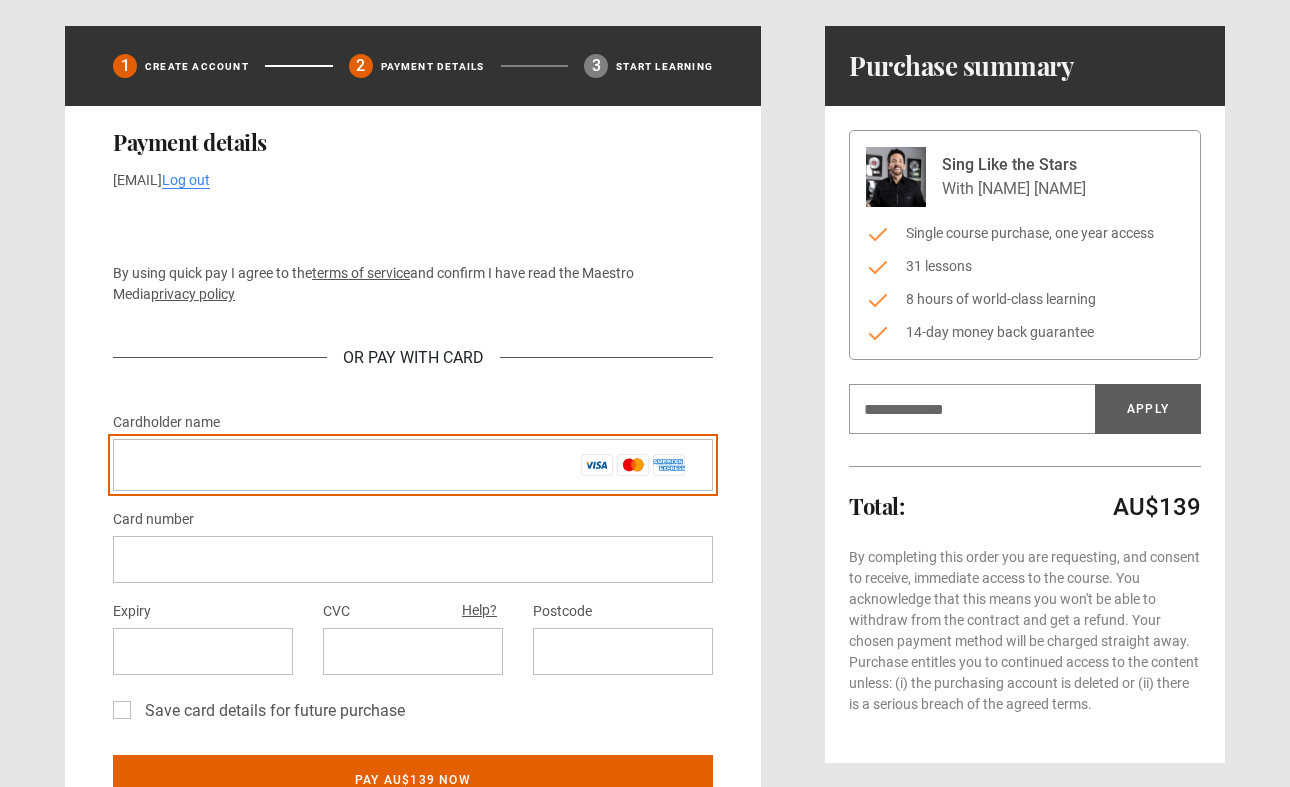 click on "Cardholder name  *" at bounding box center (413, 465) 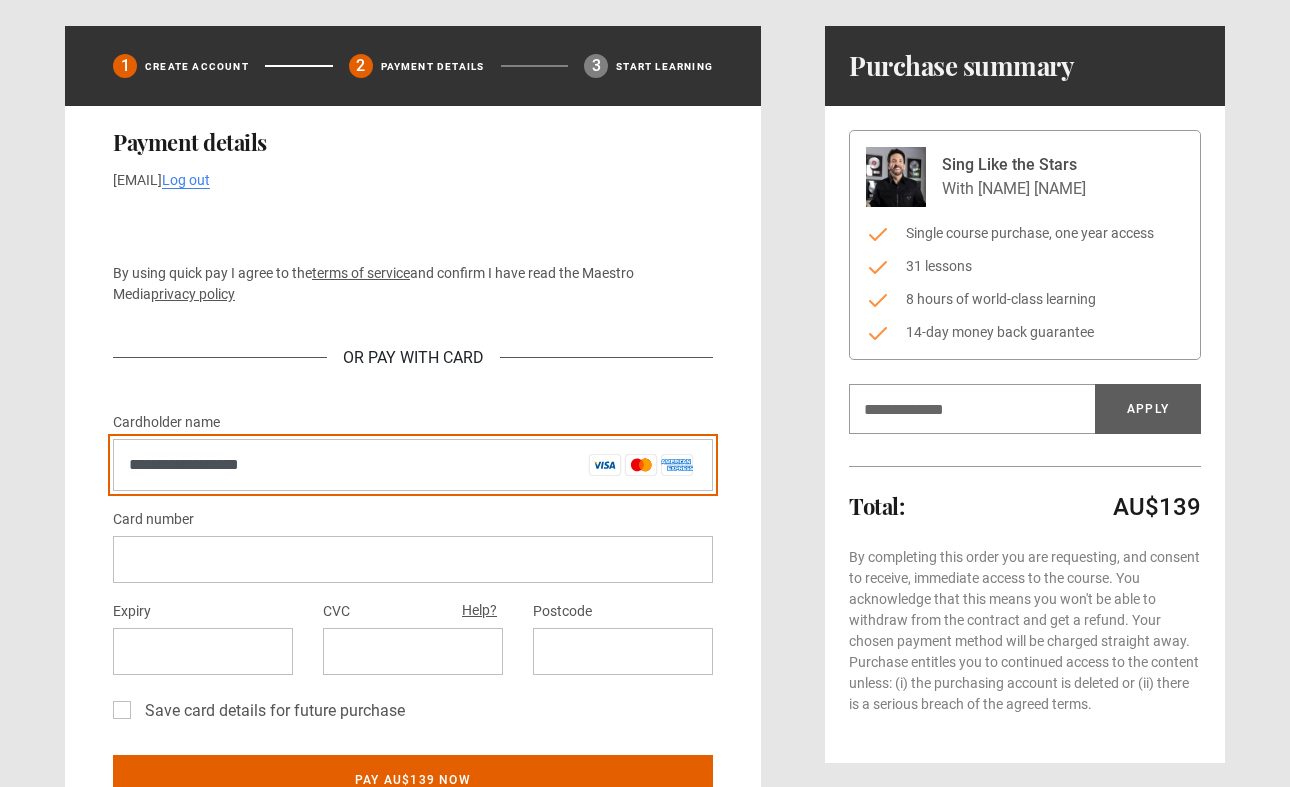 type on "**********" 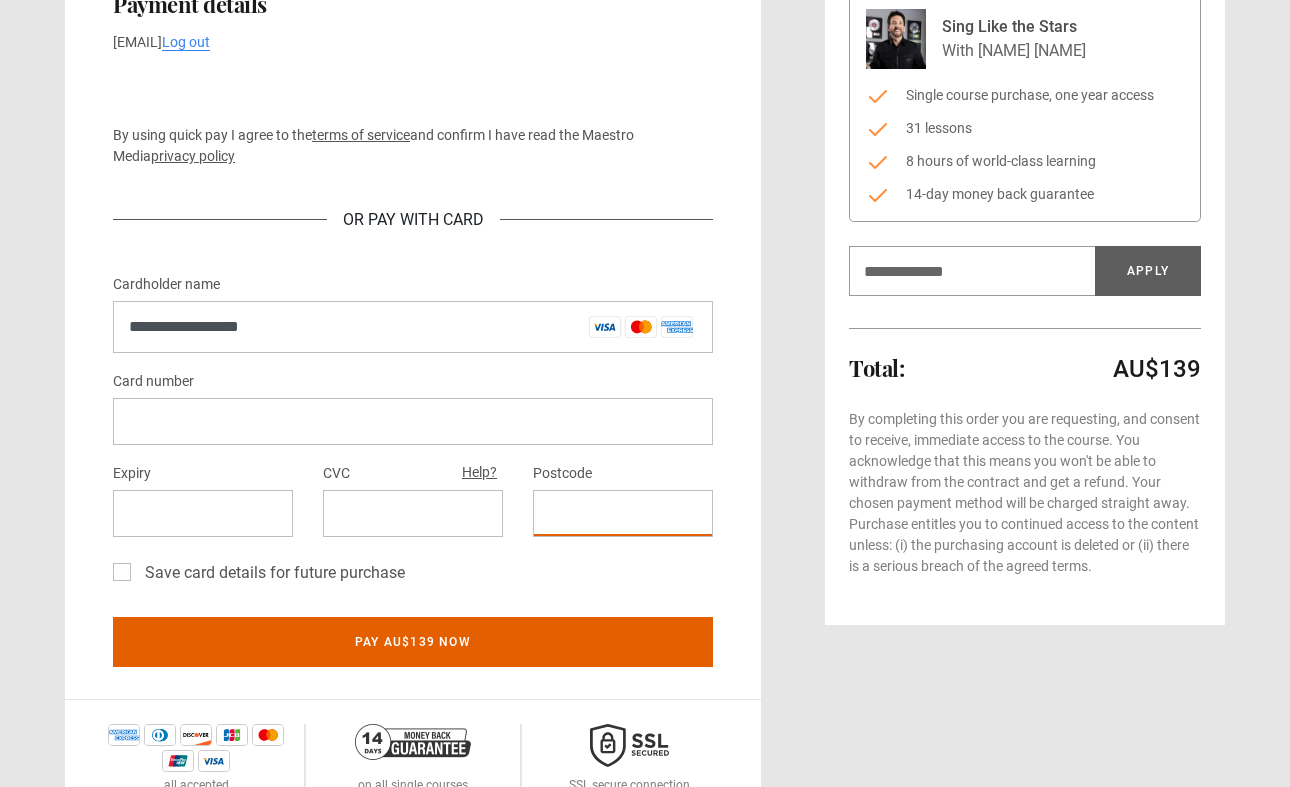 scroll, scrollTop: 244, scrollLeft: 0, axis: vertical 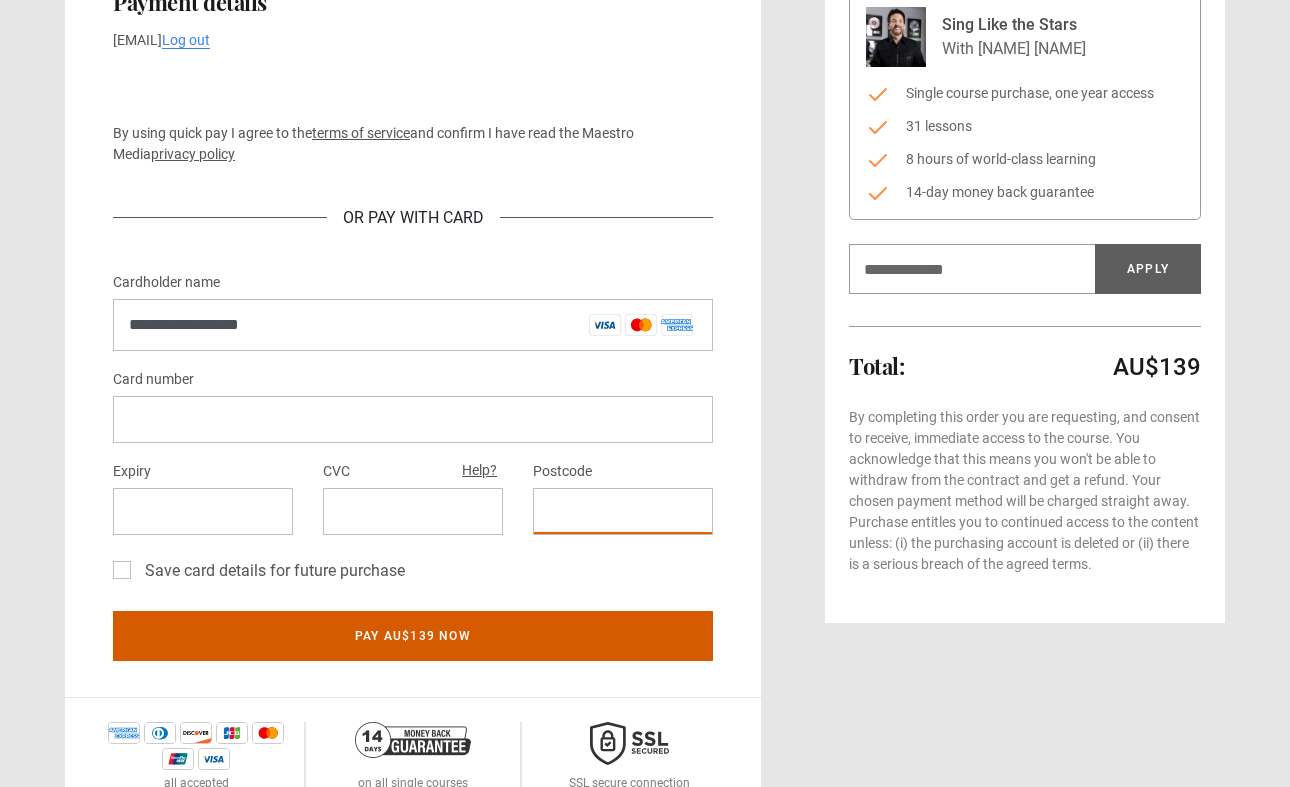 click on "Pay AU$139 now" at bounding box center (413, 636) 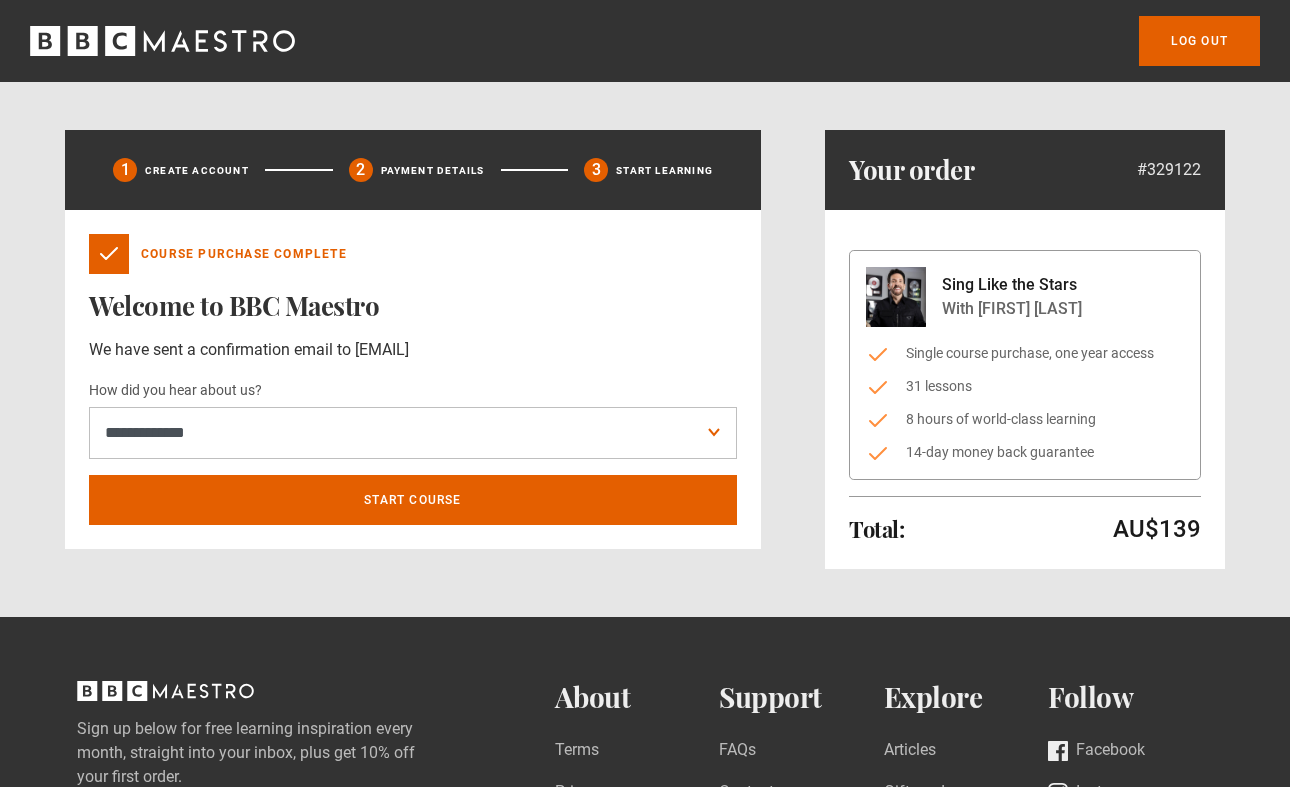 scroll, scrollTop: 0, scrollLeft: 0, axis: both 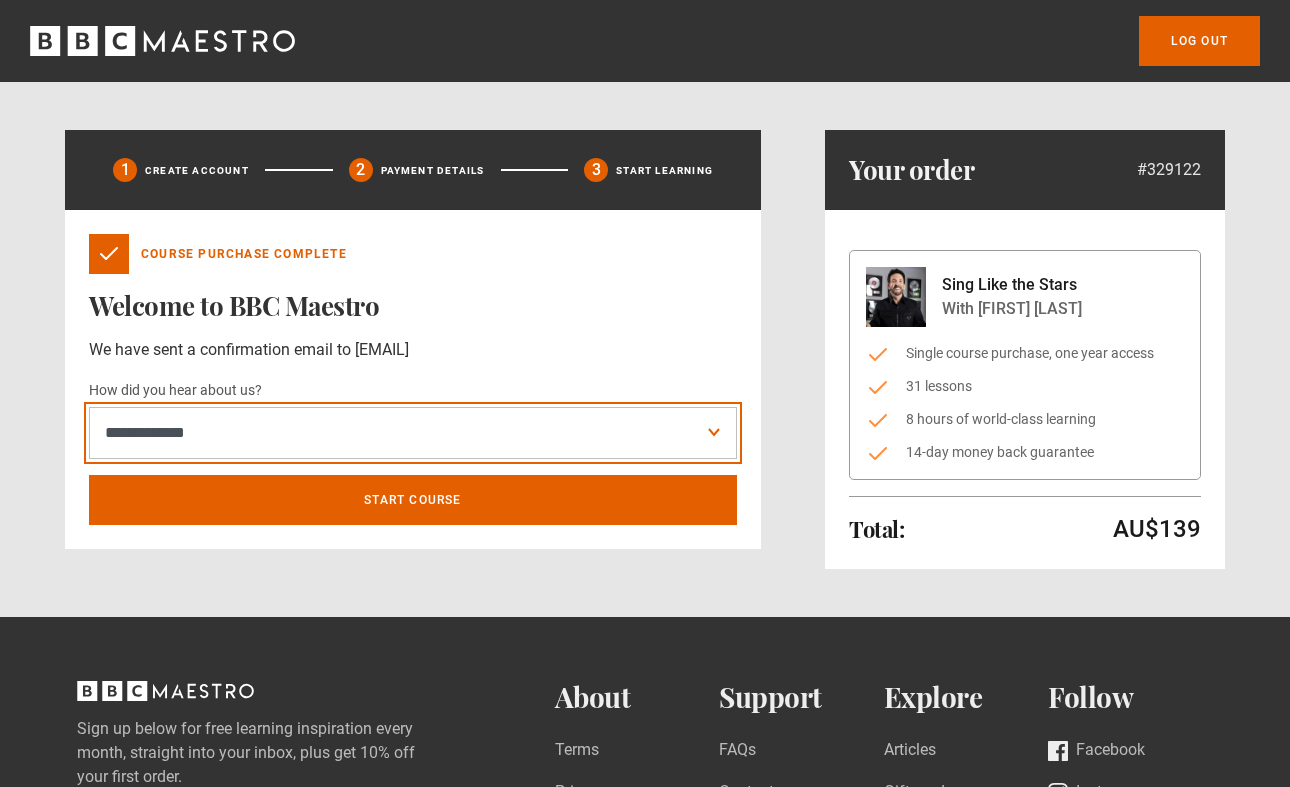 select on "*******" 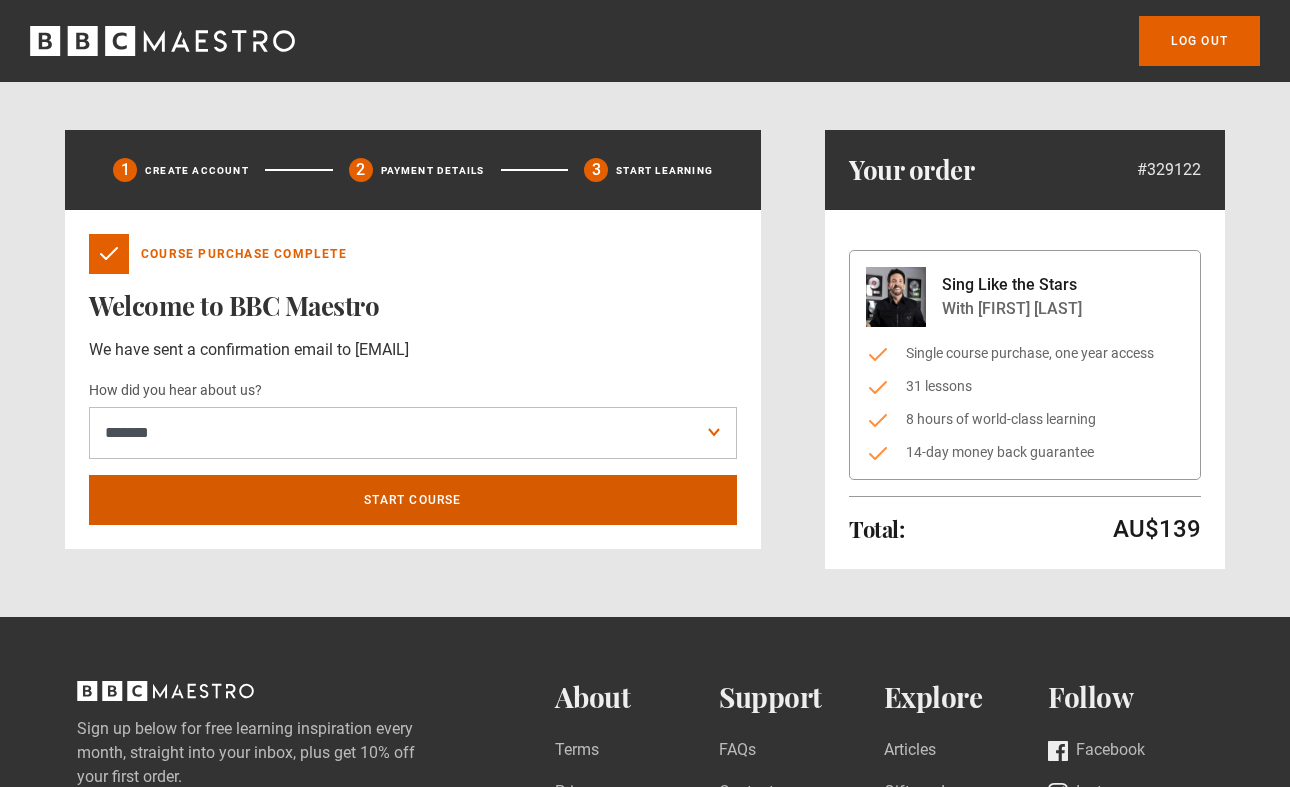 click on "Start course" at bounding box center [413, 500] 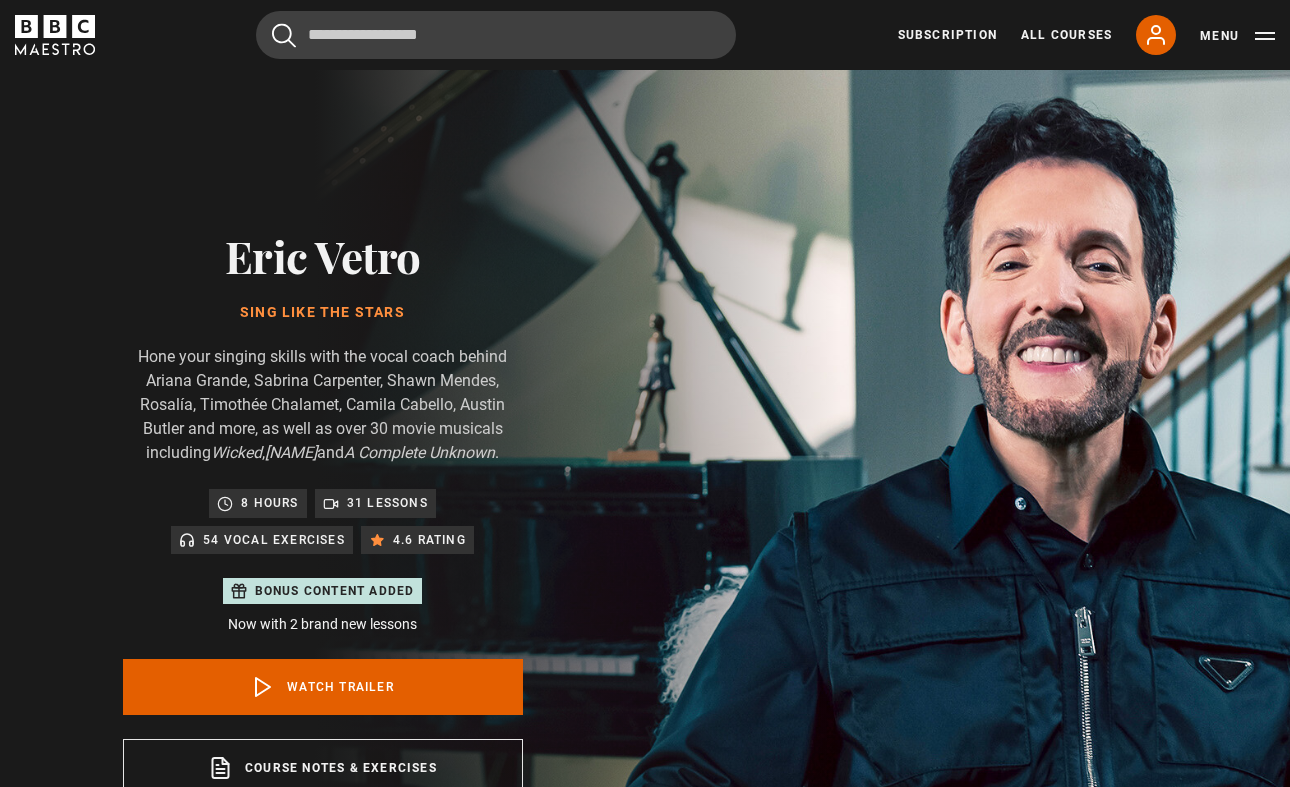scroll, scrollTop: 955, scrollLeft: 0, axis: vertical 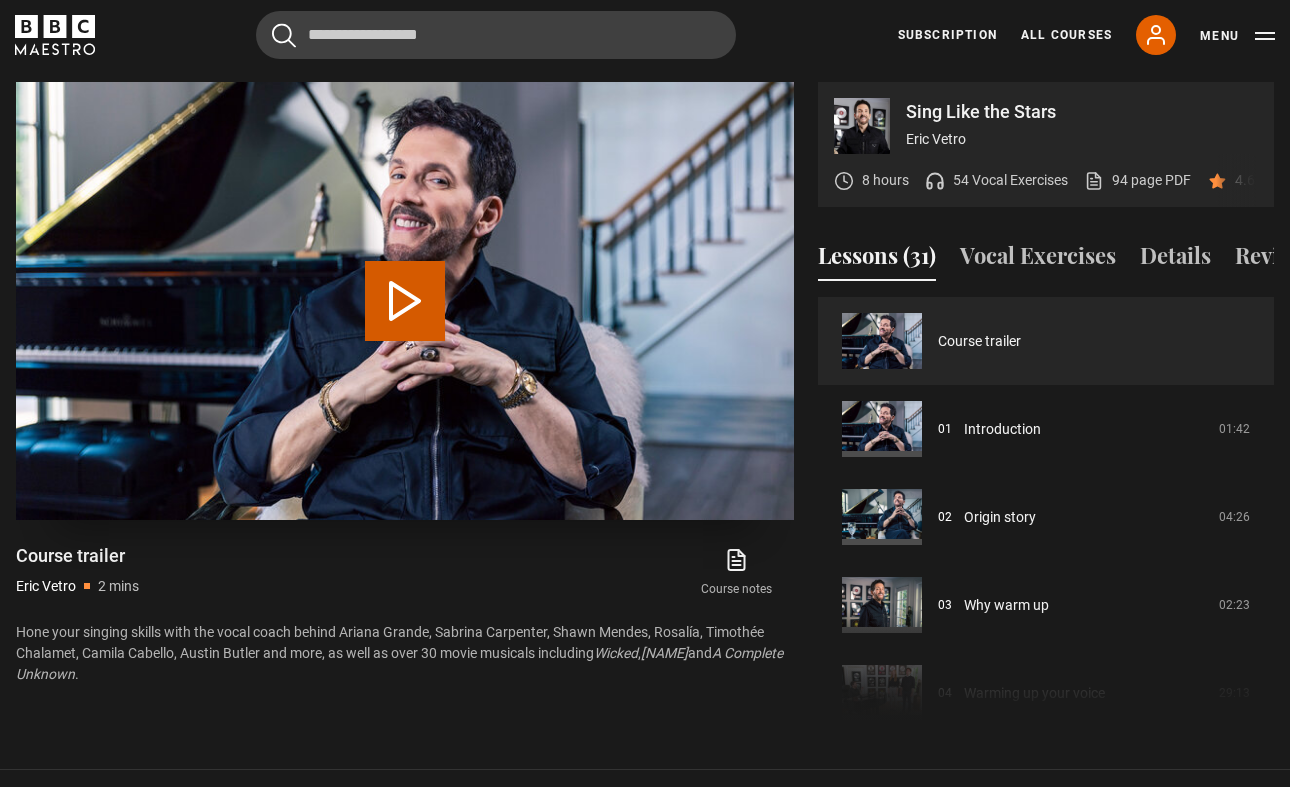 click on "Play Video" at bounding box center [405, 301] 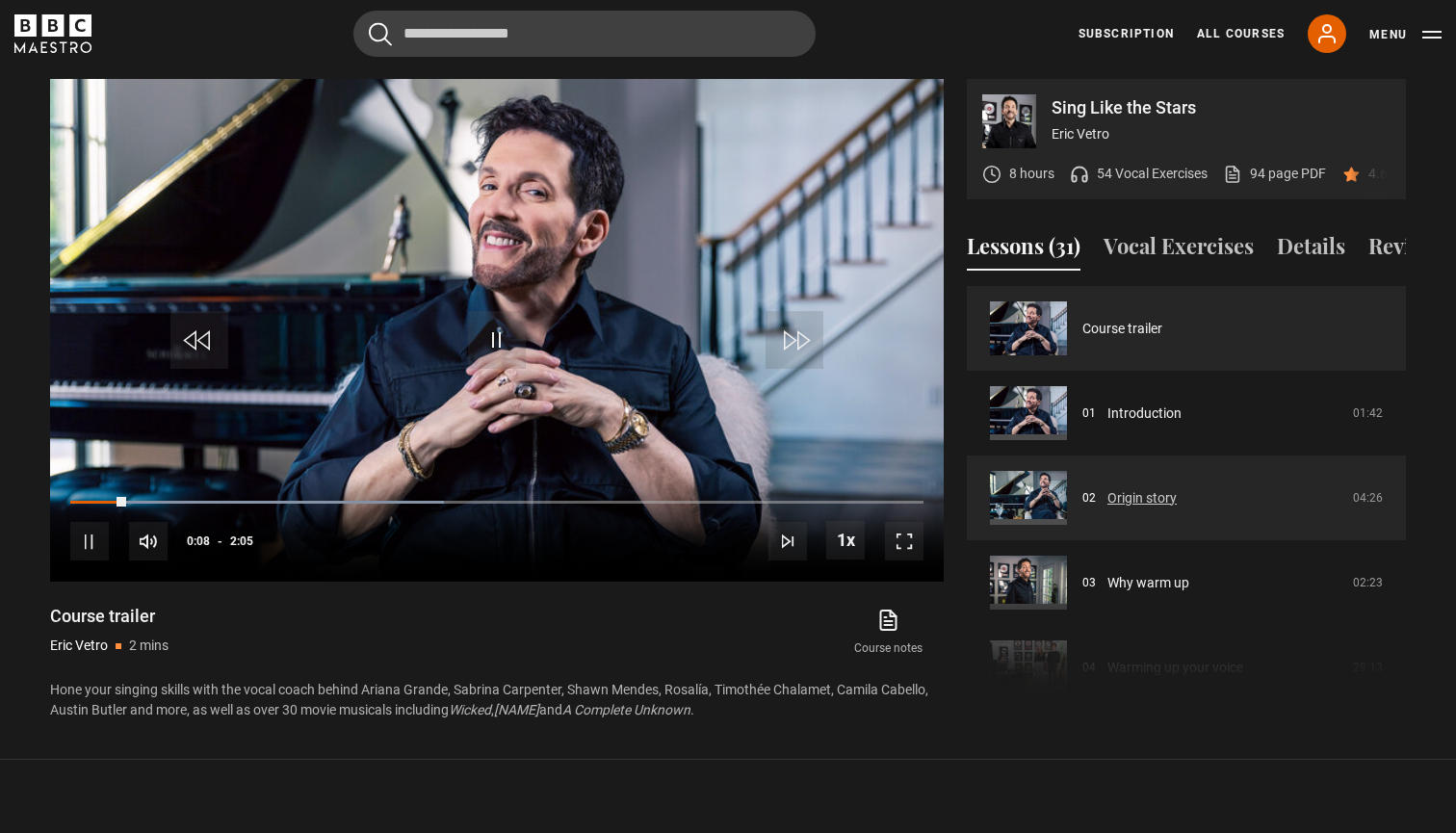 click on "Origin story" at bounding box center [1142, 498] 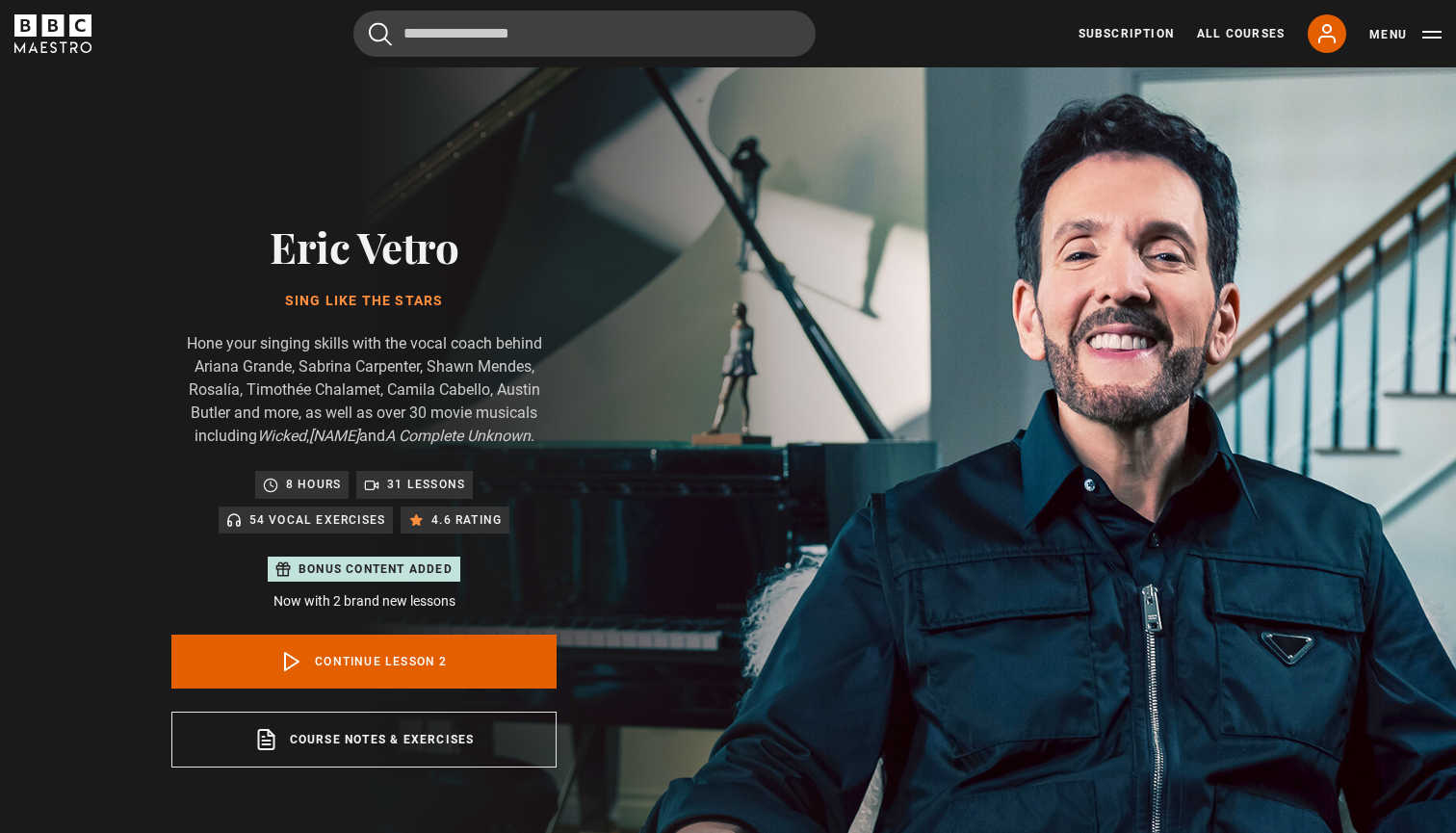 scroll, scrollTop: 920, scrollLeft: 0, axis: vertical 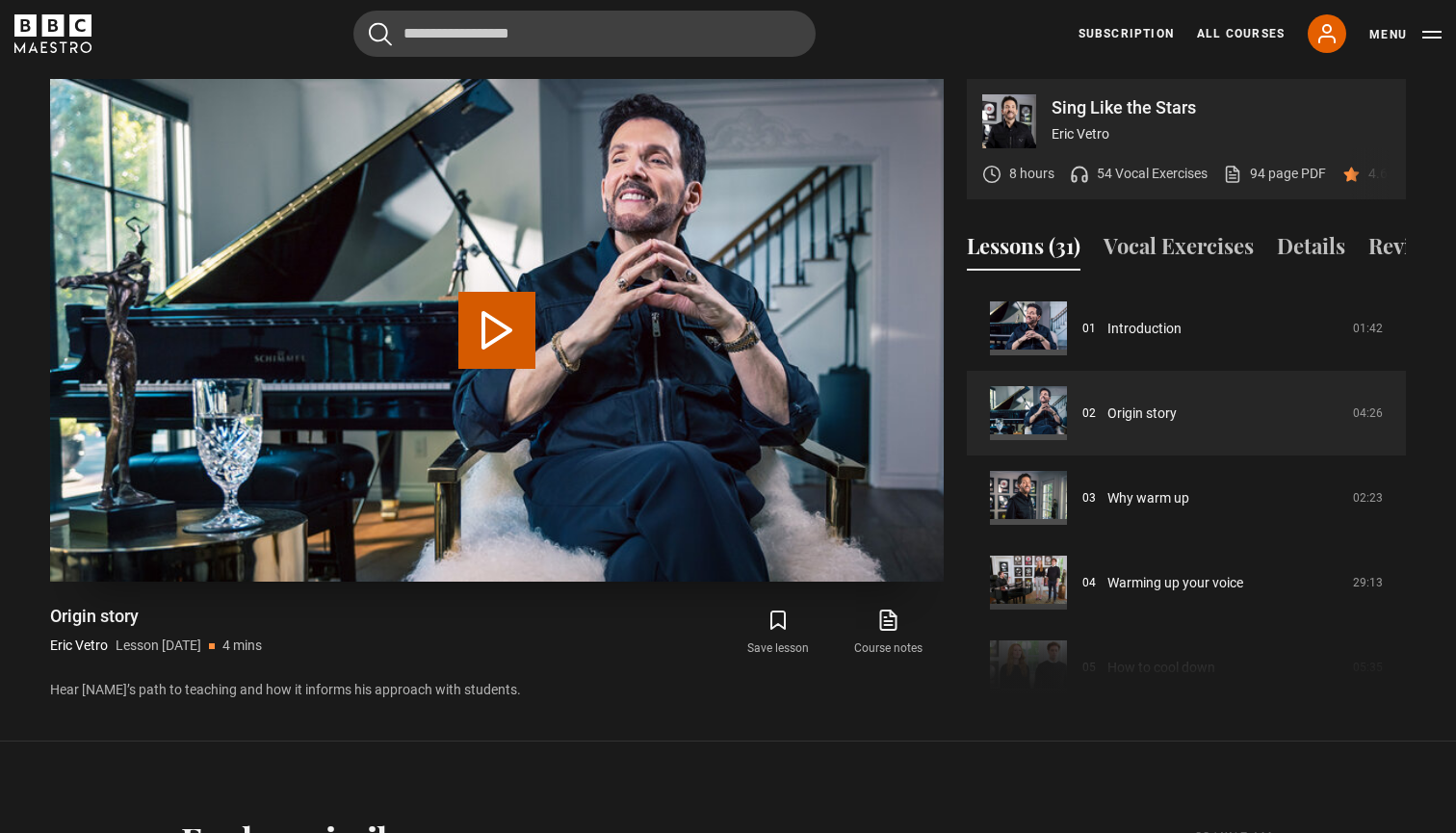 click on "Play Lesson Origin story" at bounding box center (497, 330) 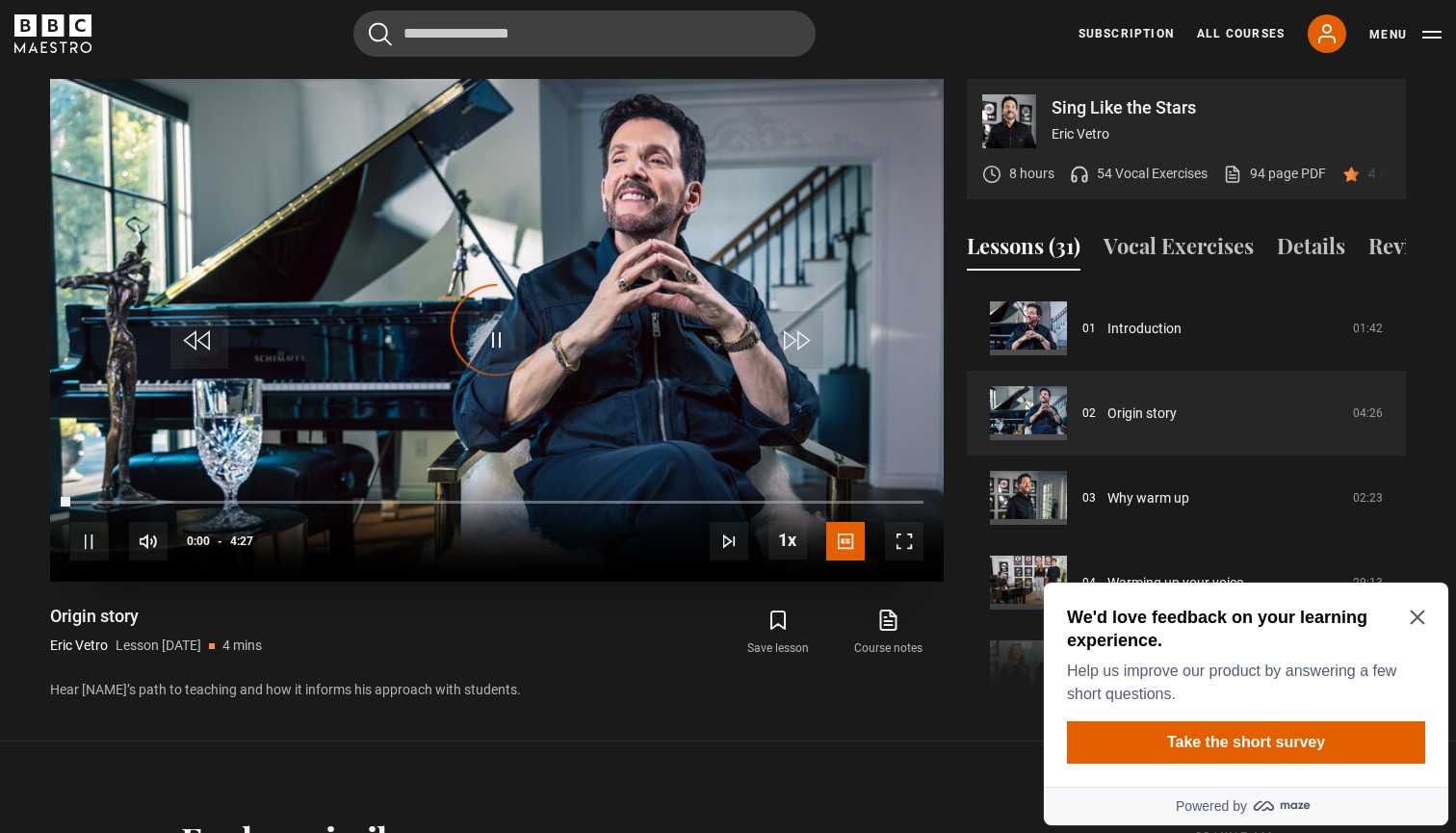 scroll, scrollTop: 0, scrollLeft: 0, axis: both 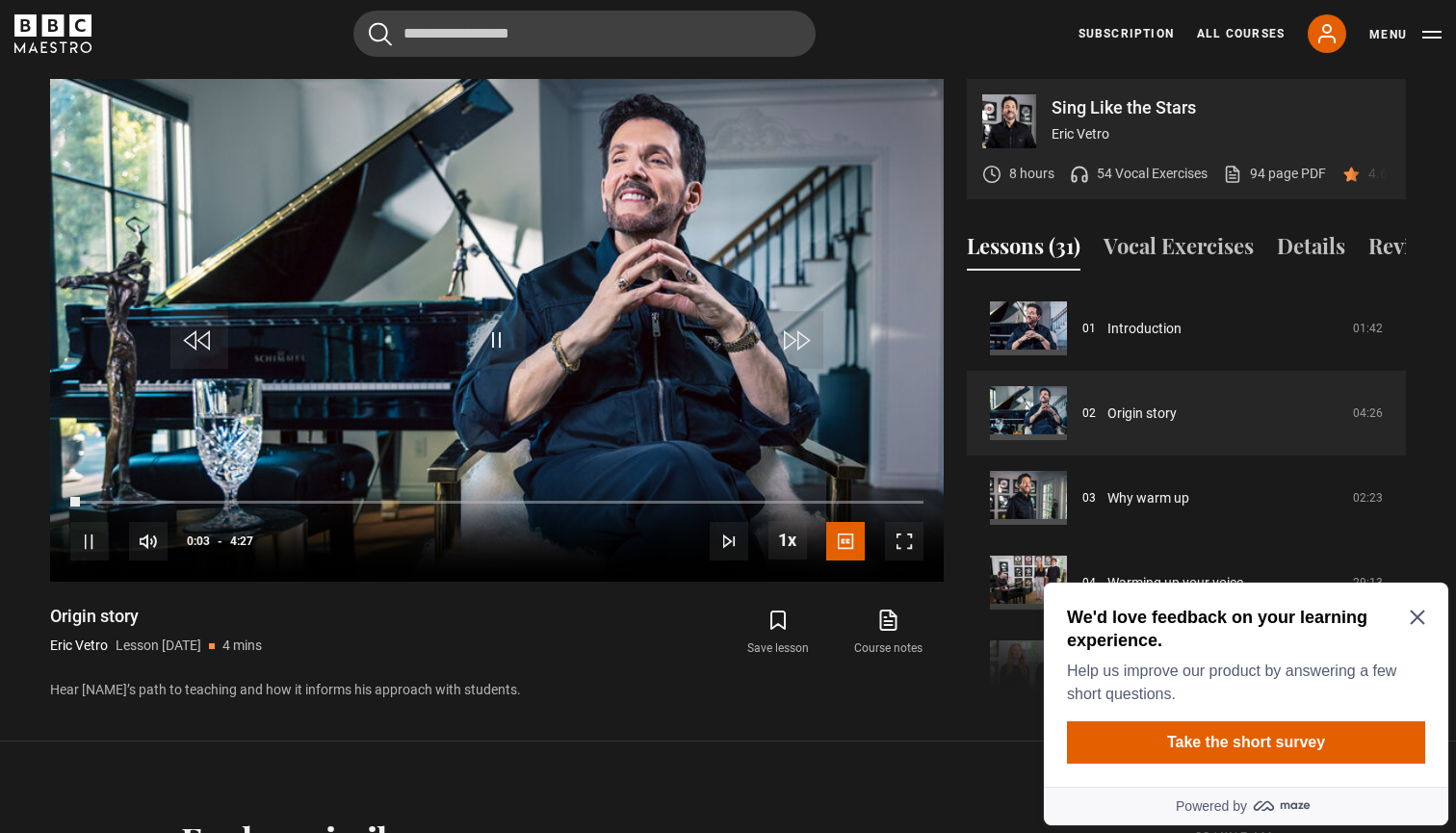 click 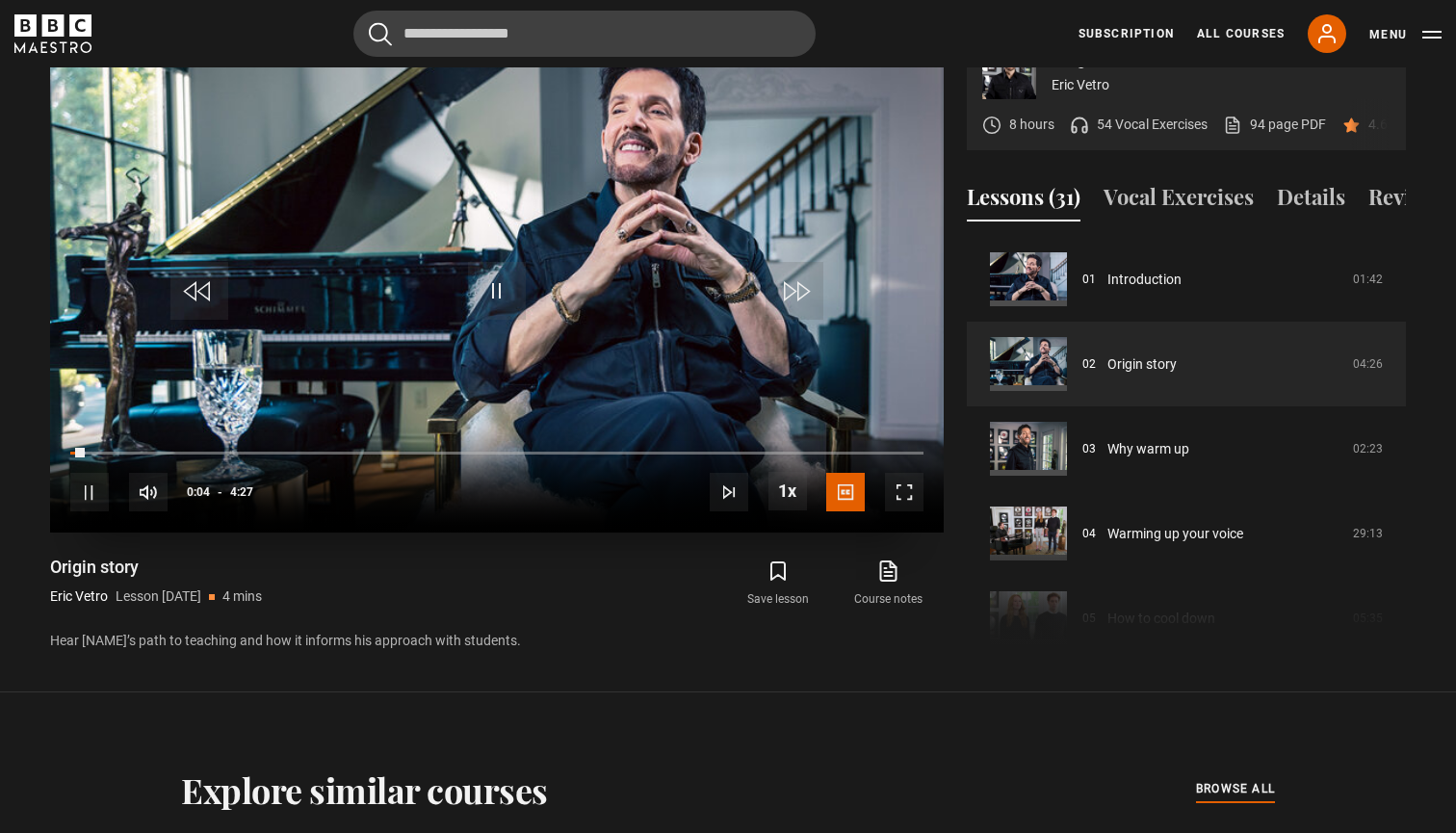 scroll, scrollTop: 982, scrollLeft: 0, axis: vertical 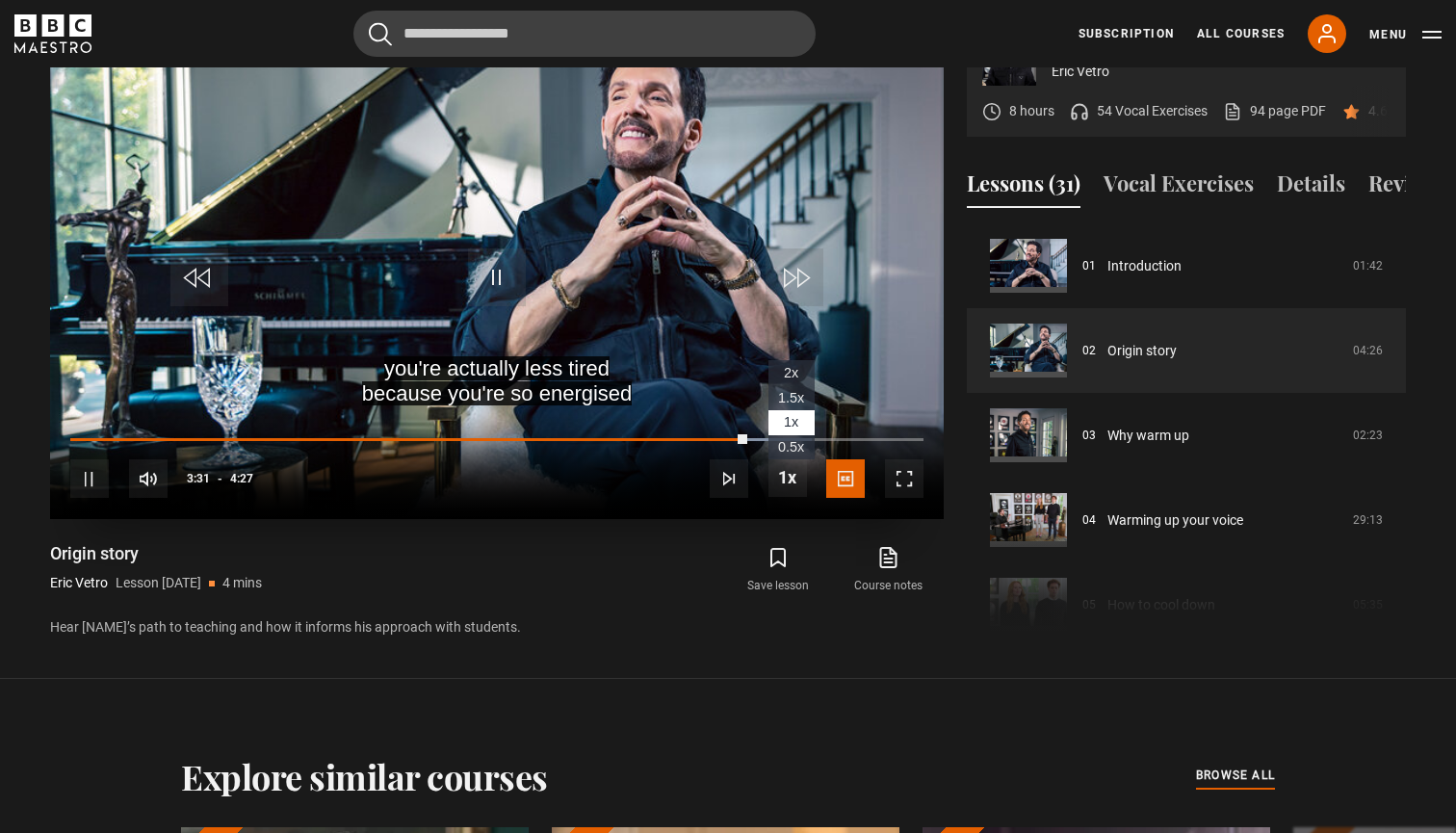 click on "1.5x" at bounding box center [791, 398] 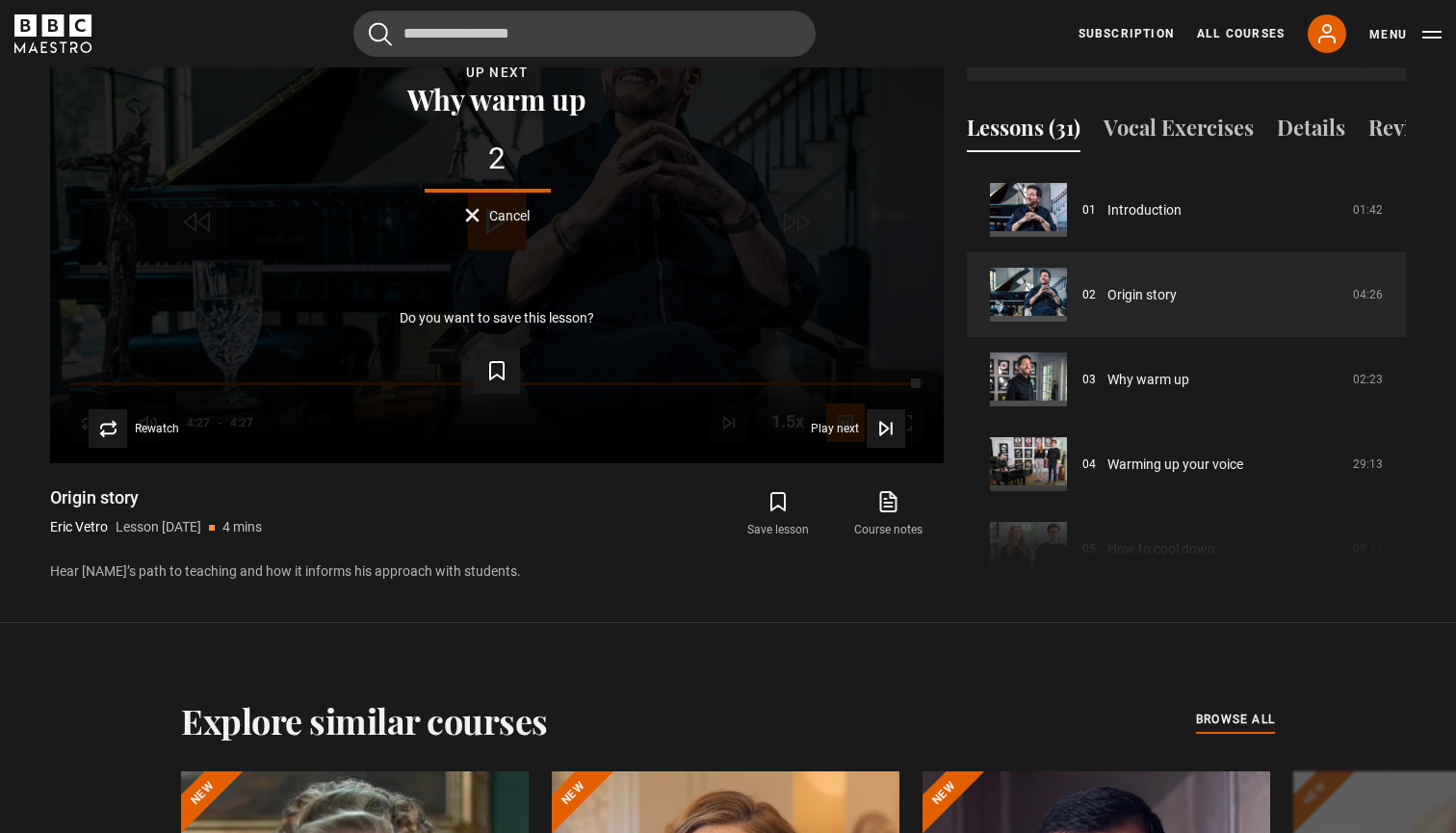 scroll, scrollTop: 1056, scrollLeft: 0, axis: vertical 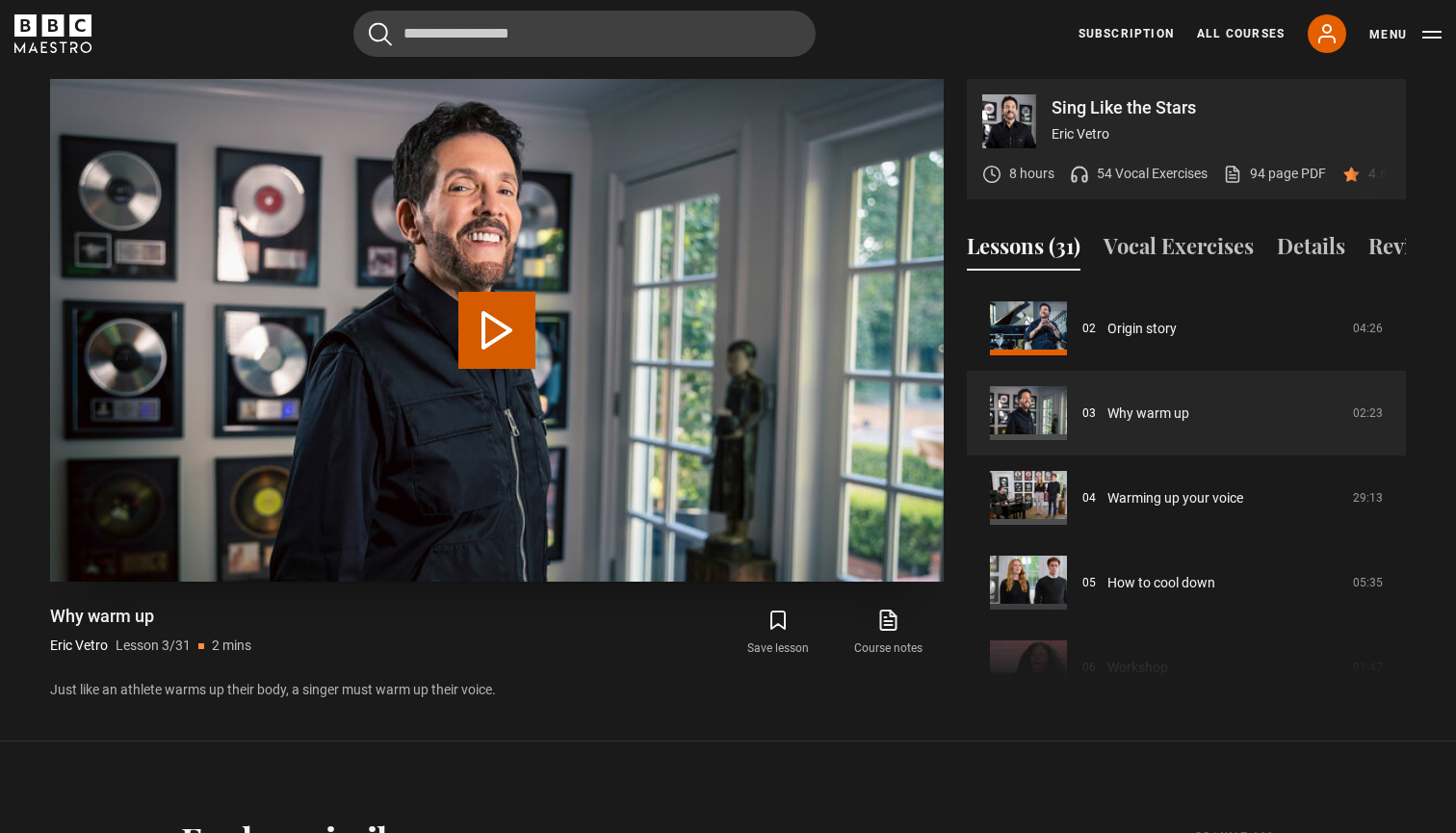click on "Play Lesson Why warm up" at bounding box center (497, 330) 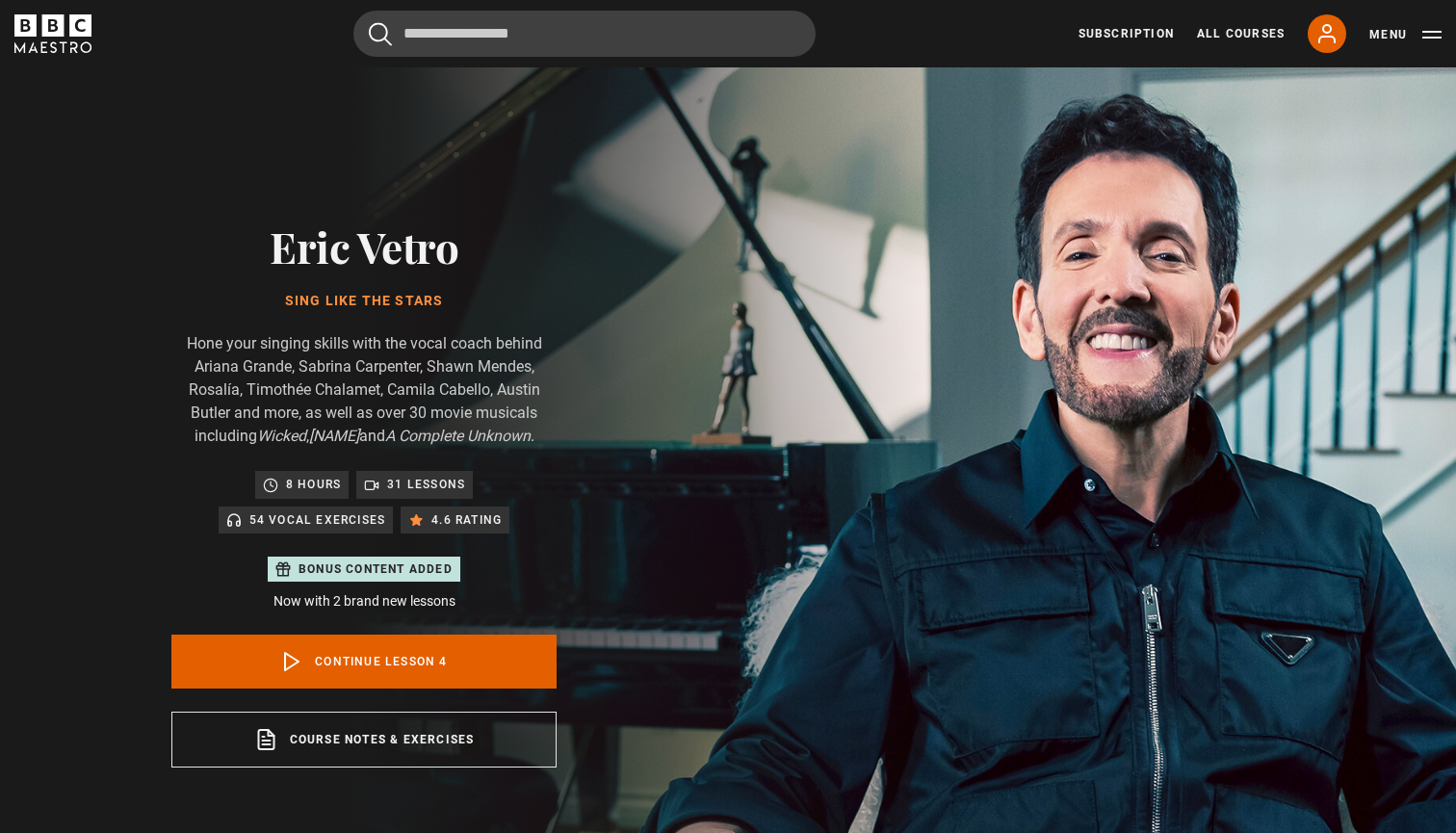 scroll, scrollTop: 920, scrollLeft: 0, axis: vertical 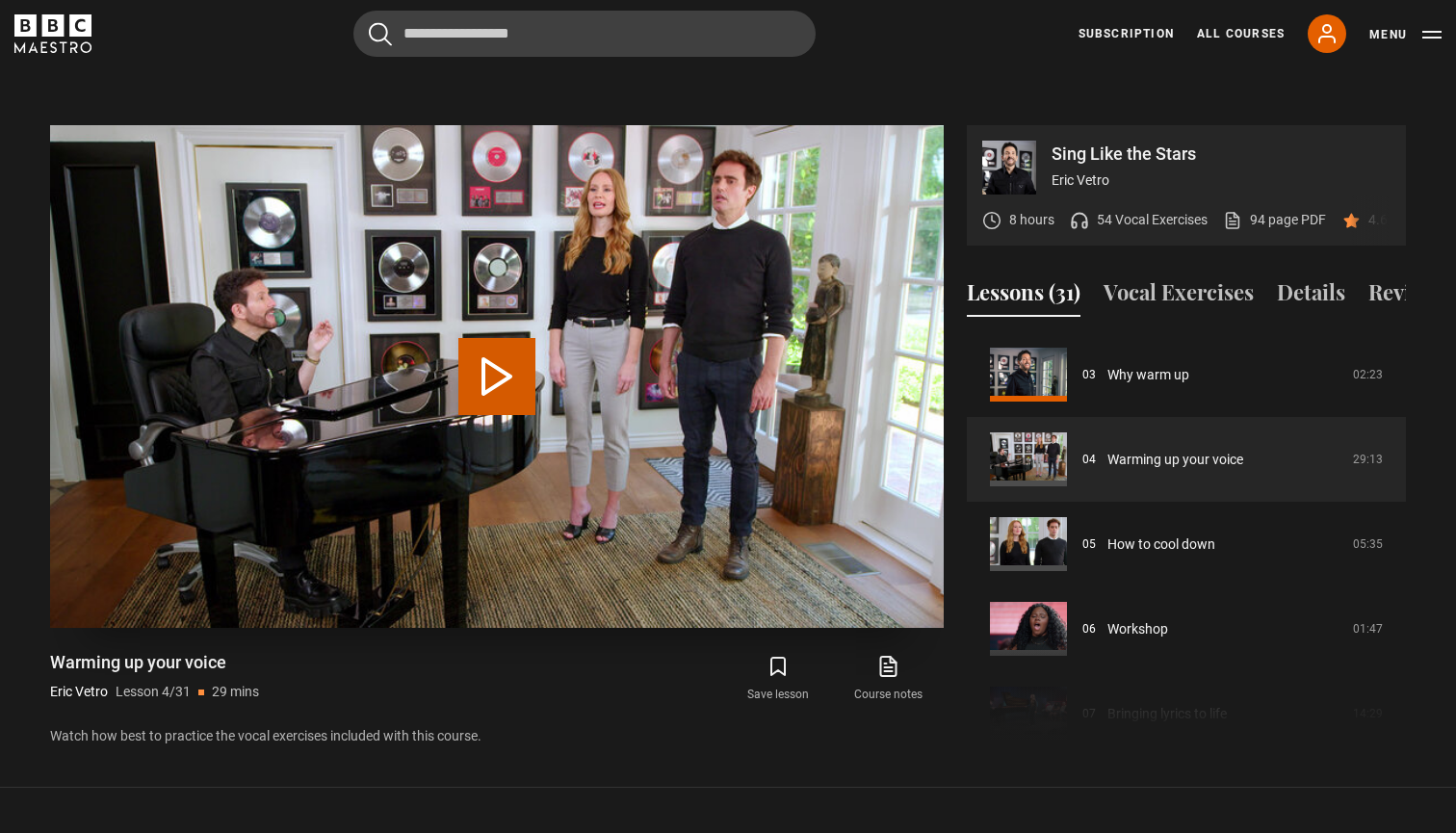 click on "Play Lesson Warming up your voice" at bounding box center (497, 377) 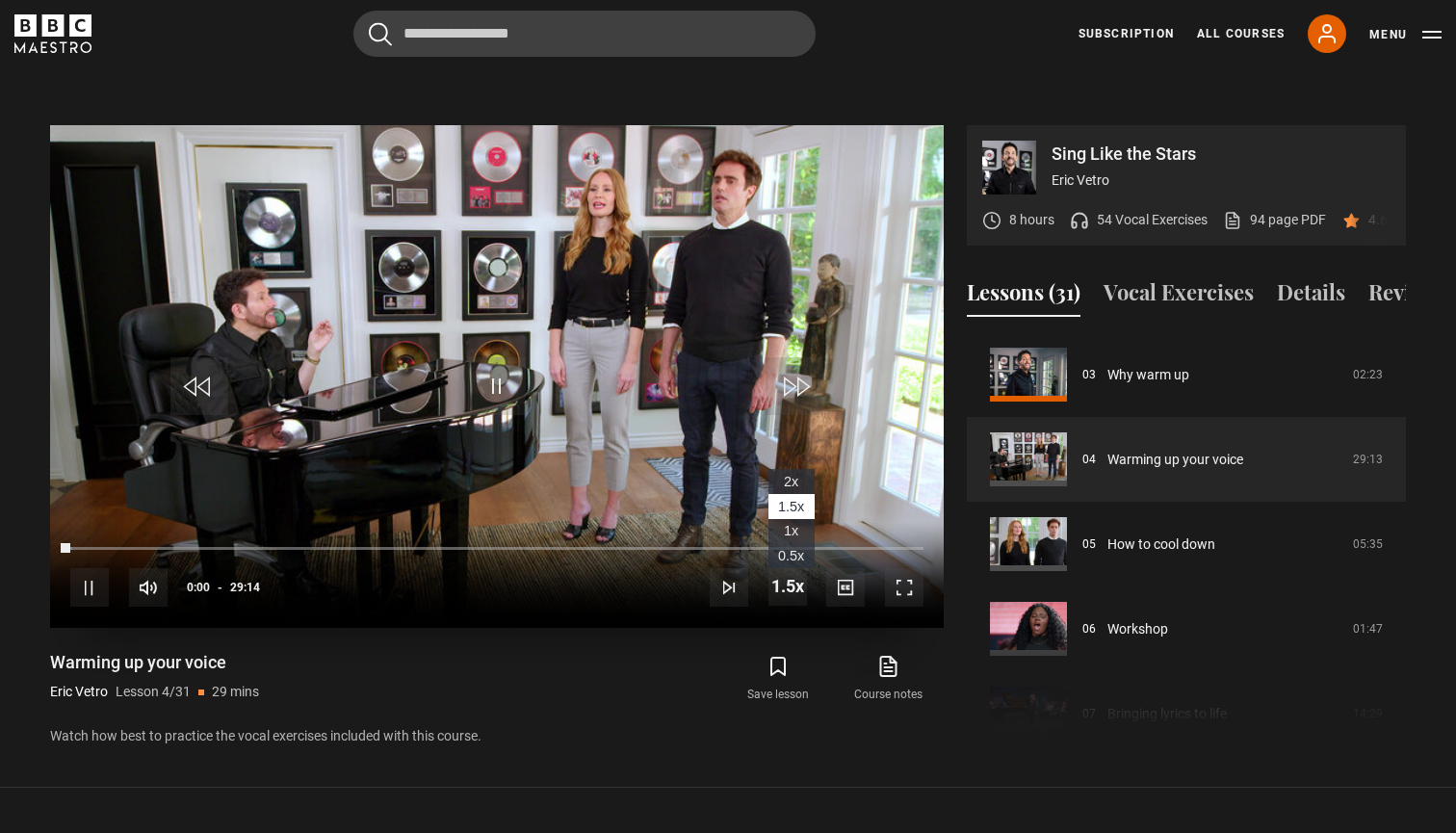 click at bounding box center [788, 586] 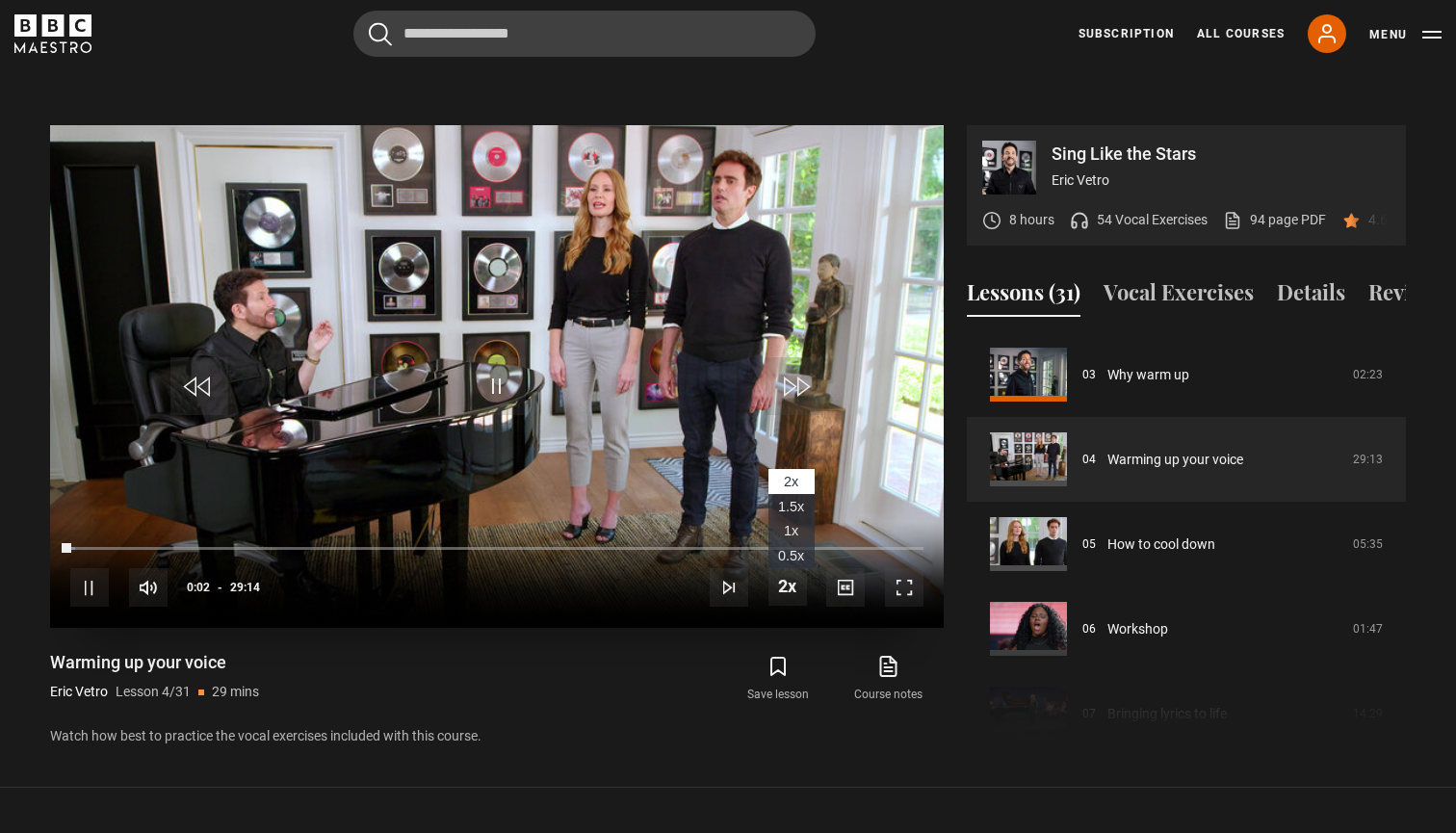 click on "1x" at bounding box center [792, 532] 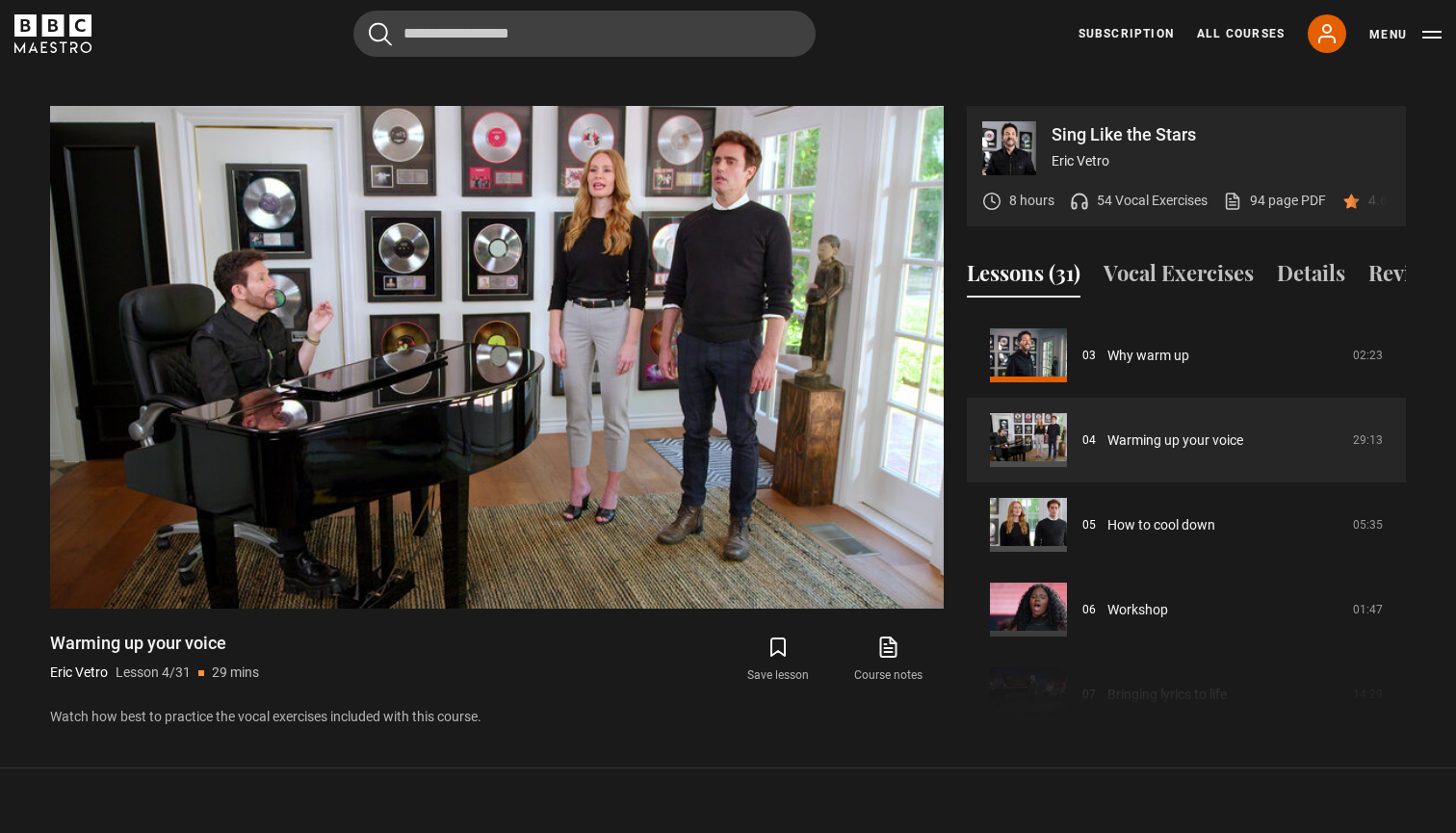 scroll, scrollTop: 881, scrollLeft: 0, axis: vertical 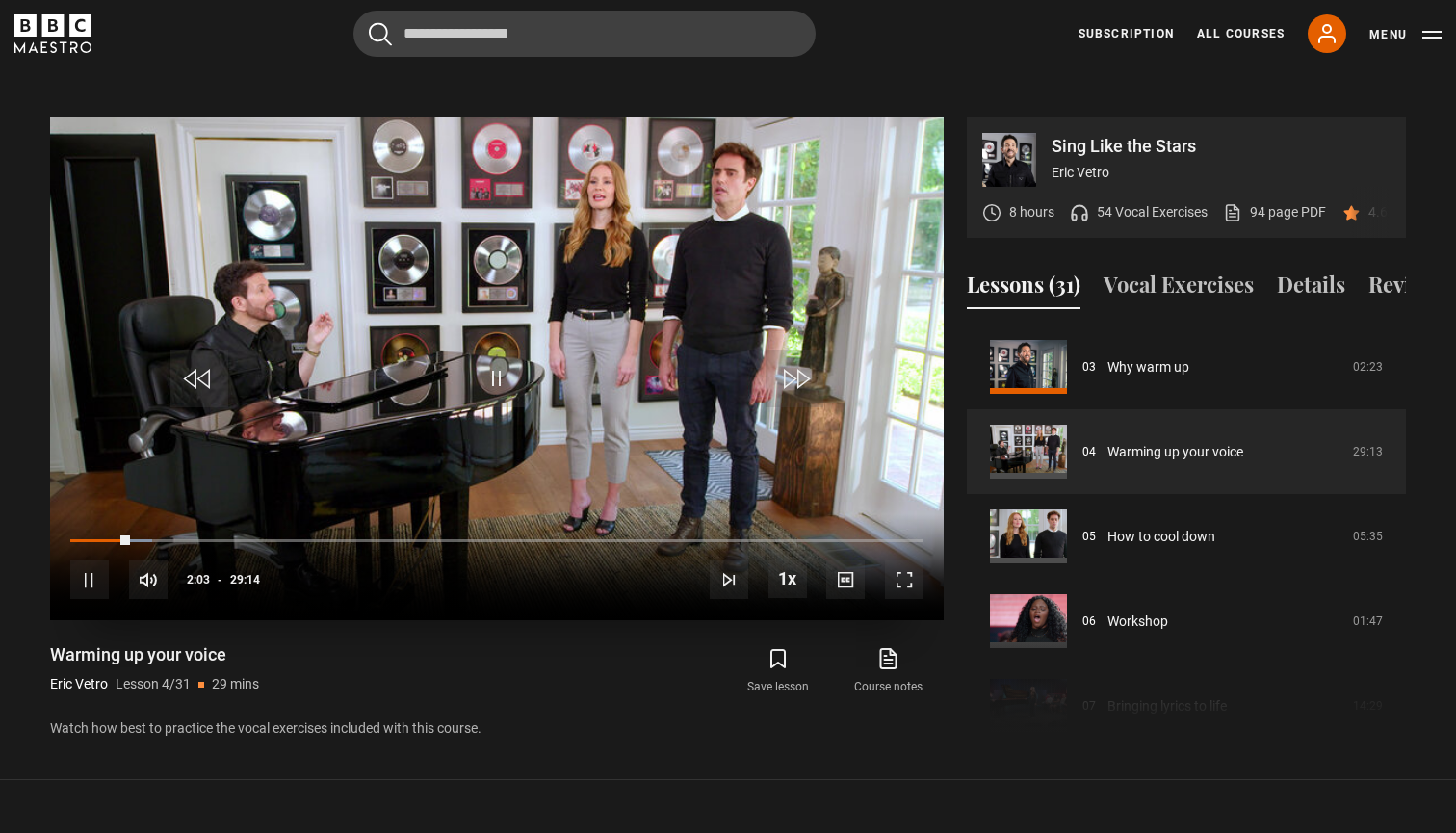click at bounding box center (904, 580) 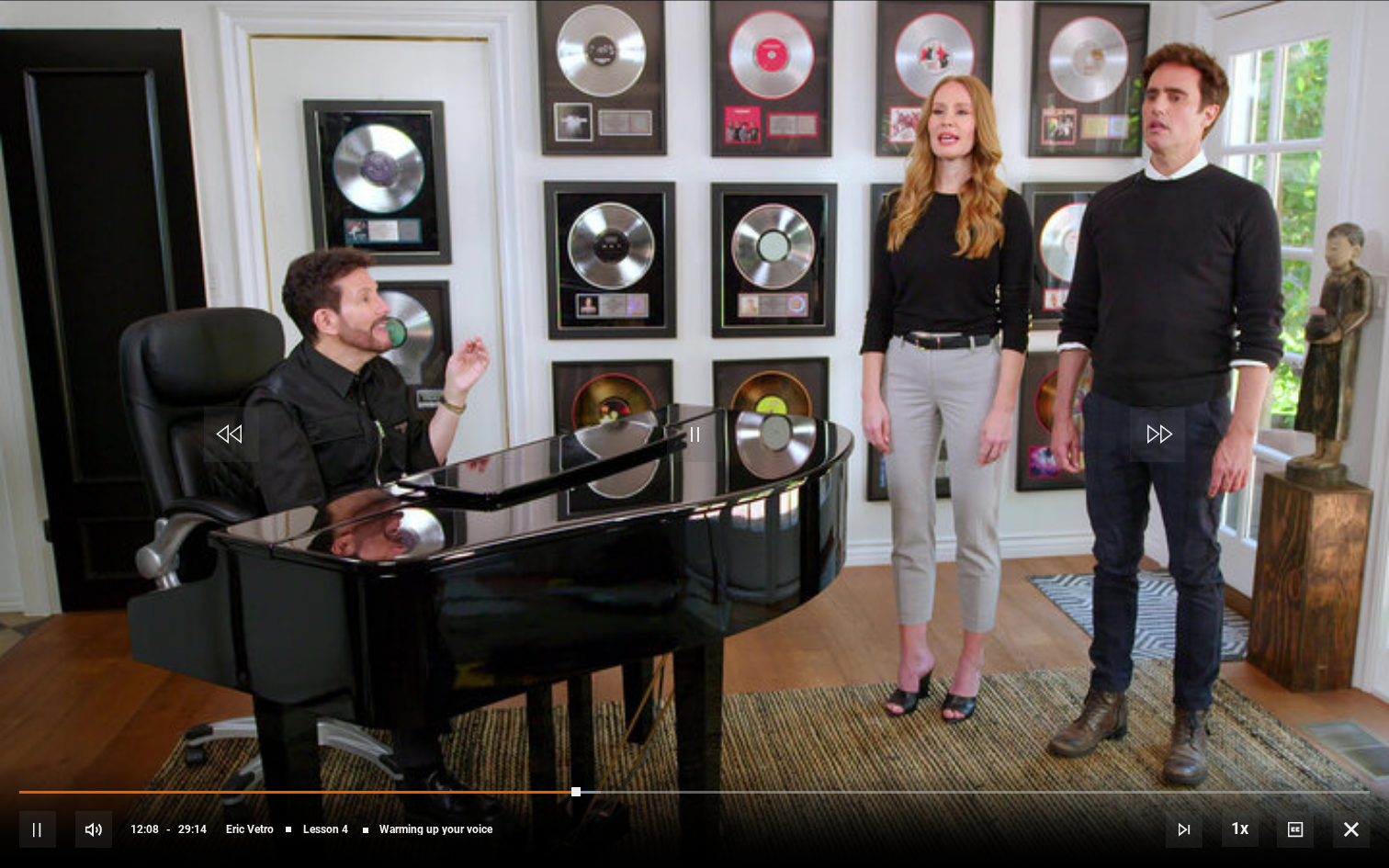click at bounding box center (694, 434) 